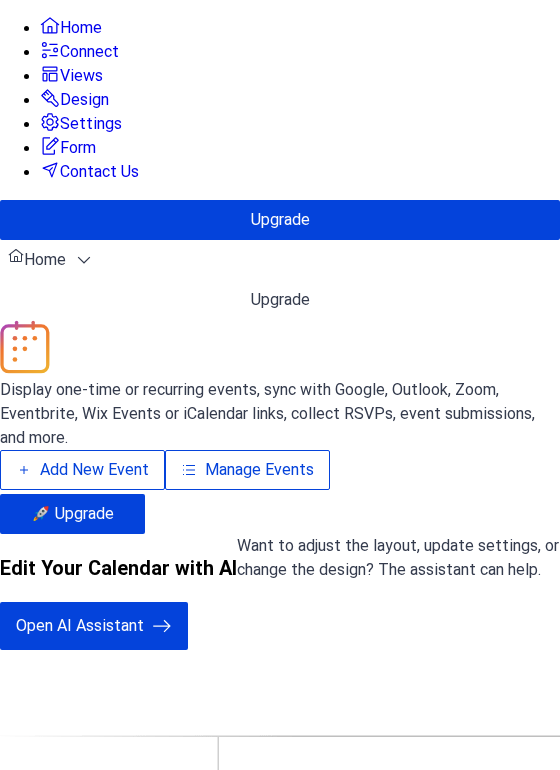 scroll, scrollTop: 0, scrollLeft: 0, axis: both 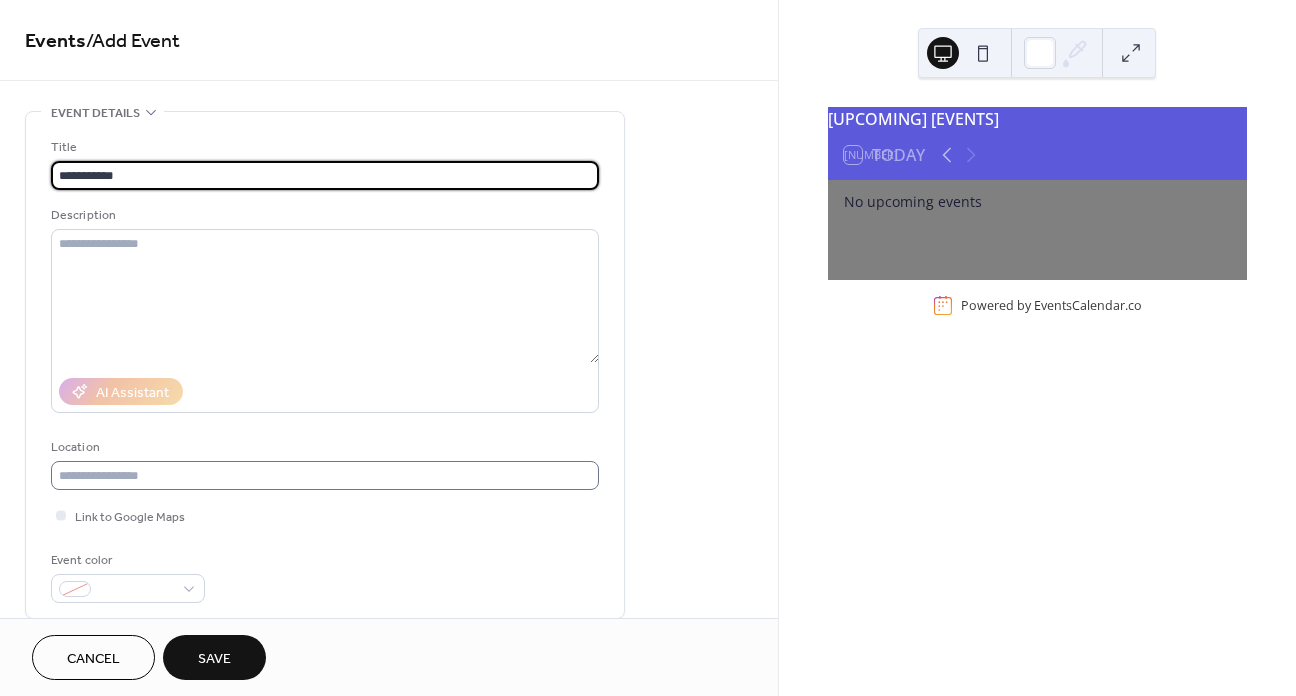 type on "**********" 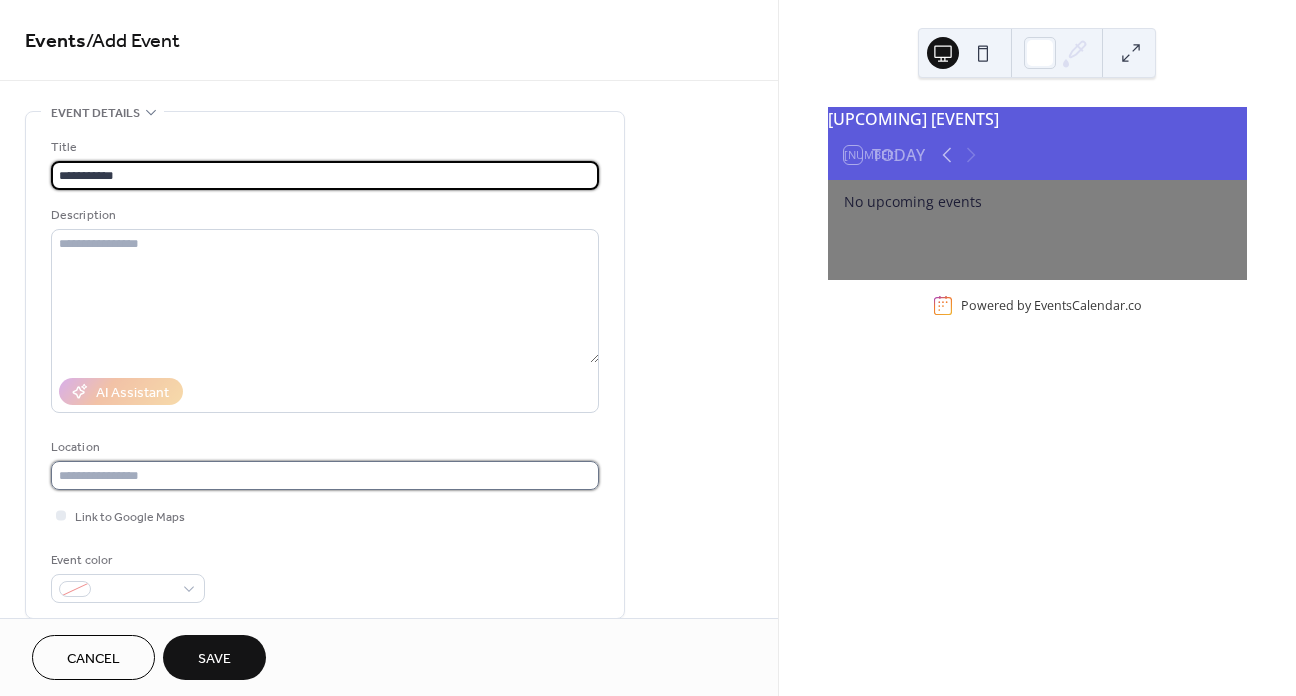 click at bounding box center [325, 475] 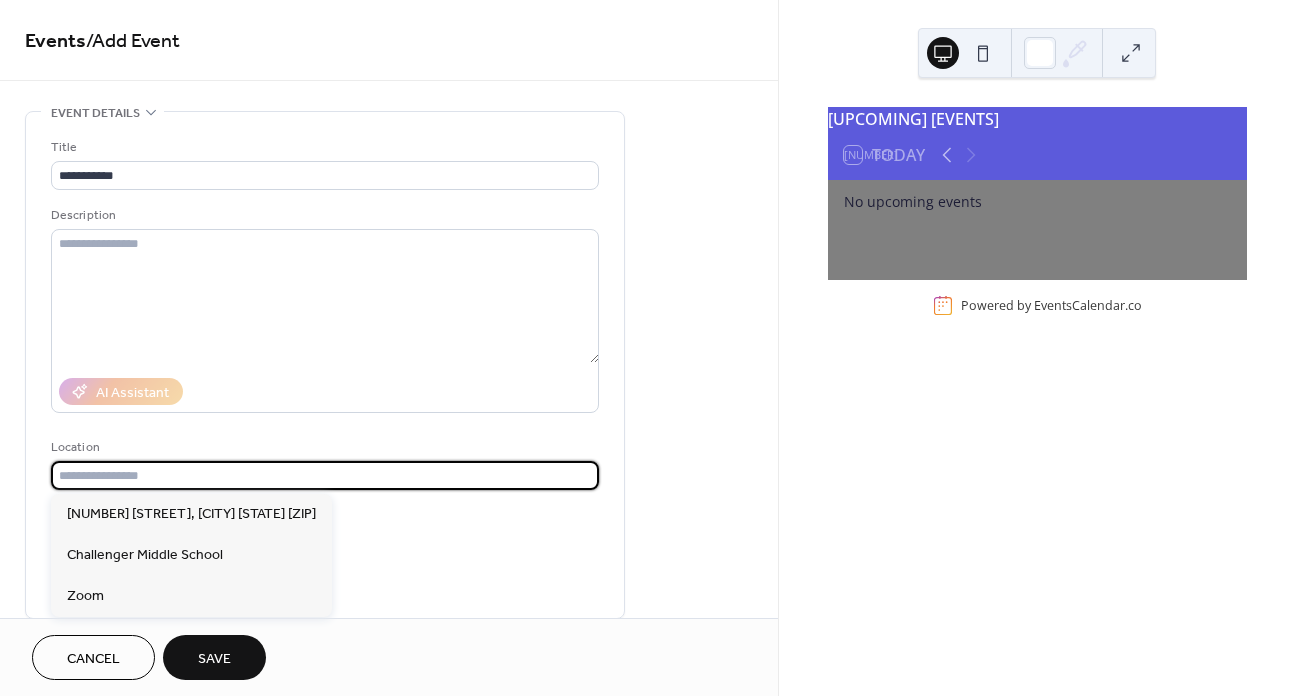 click at bounding box center [325, 475] 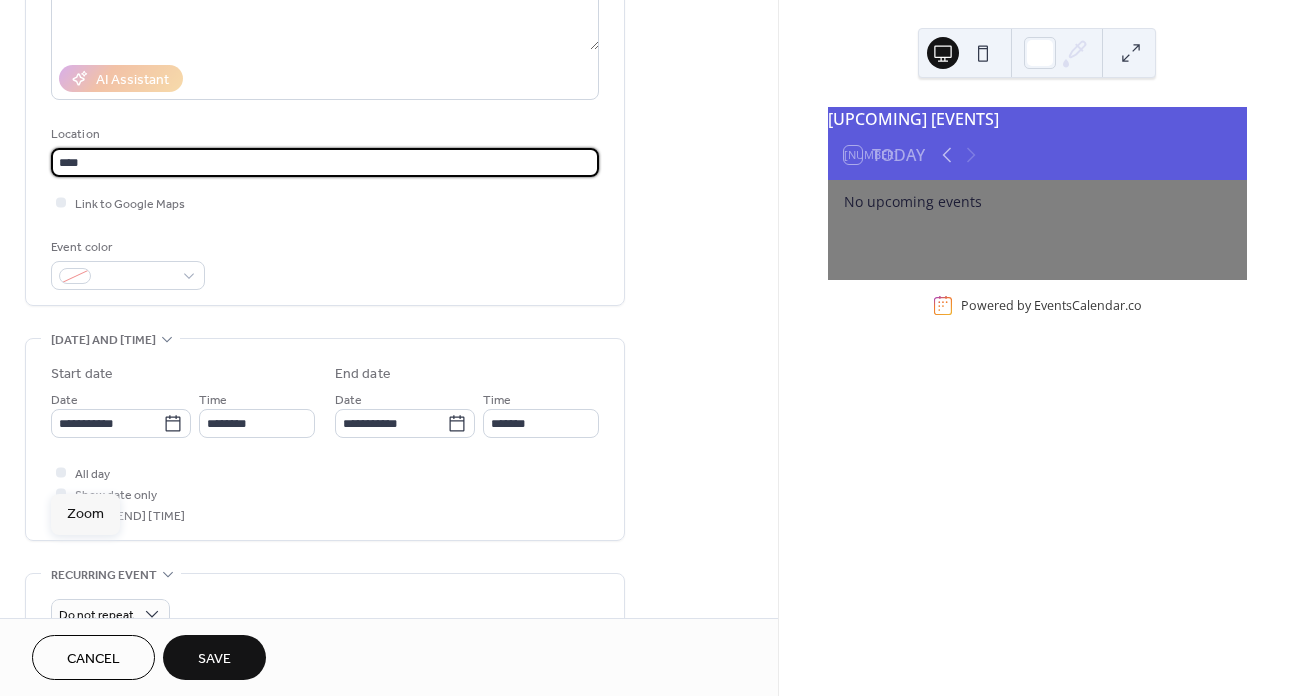 scroll, scrollTop: 314, scrollLeft: 0, axis: vertical 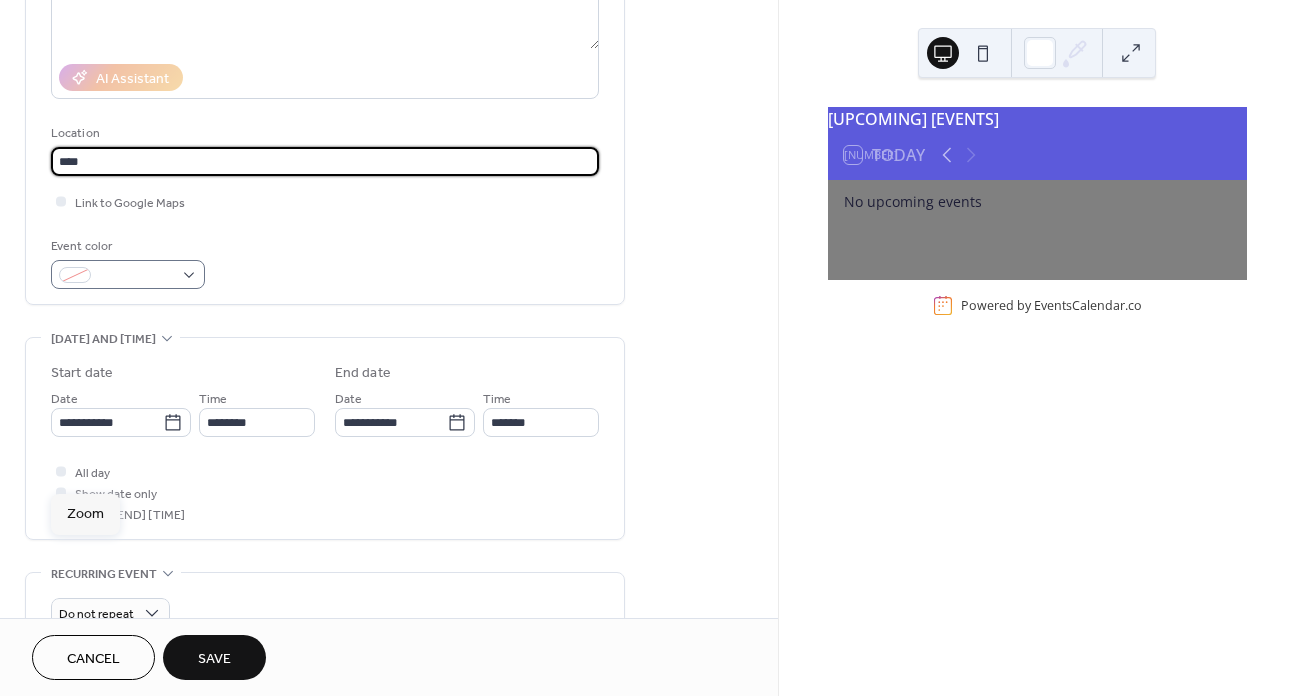 type on "****" 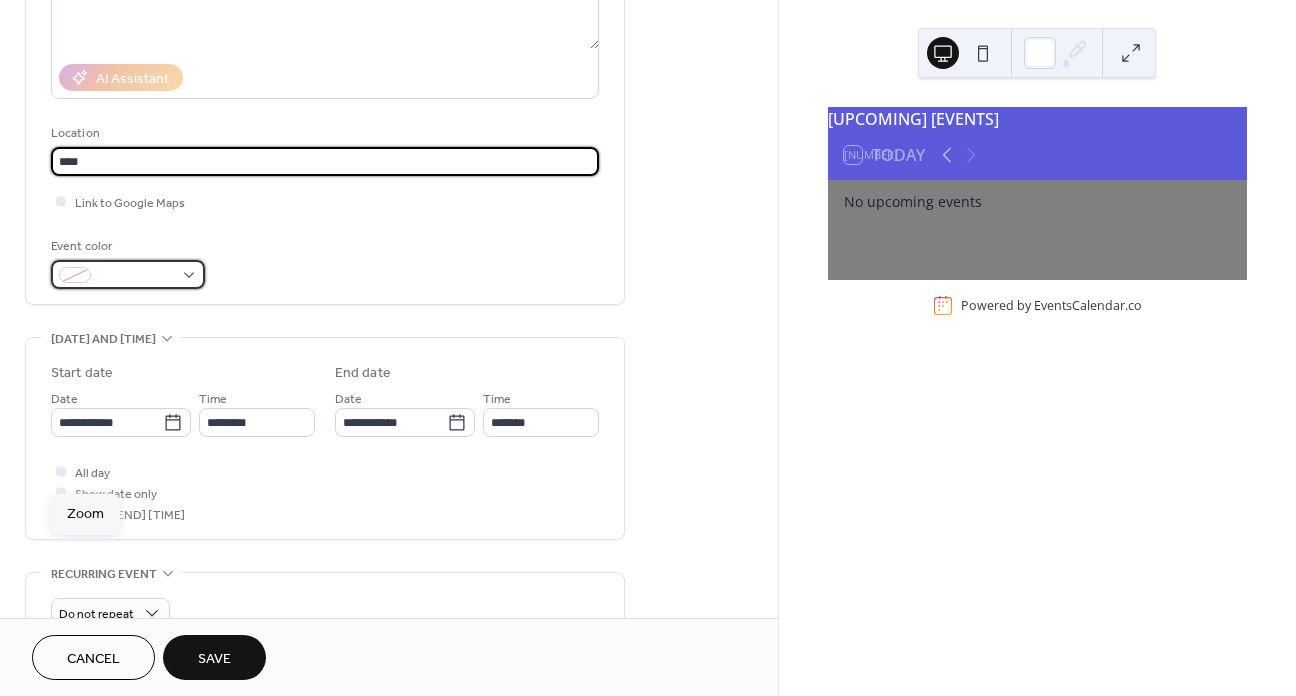 click at bounding box center [128, 274] 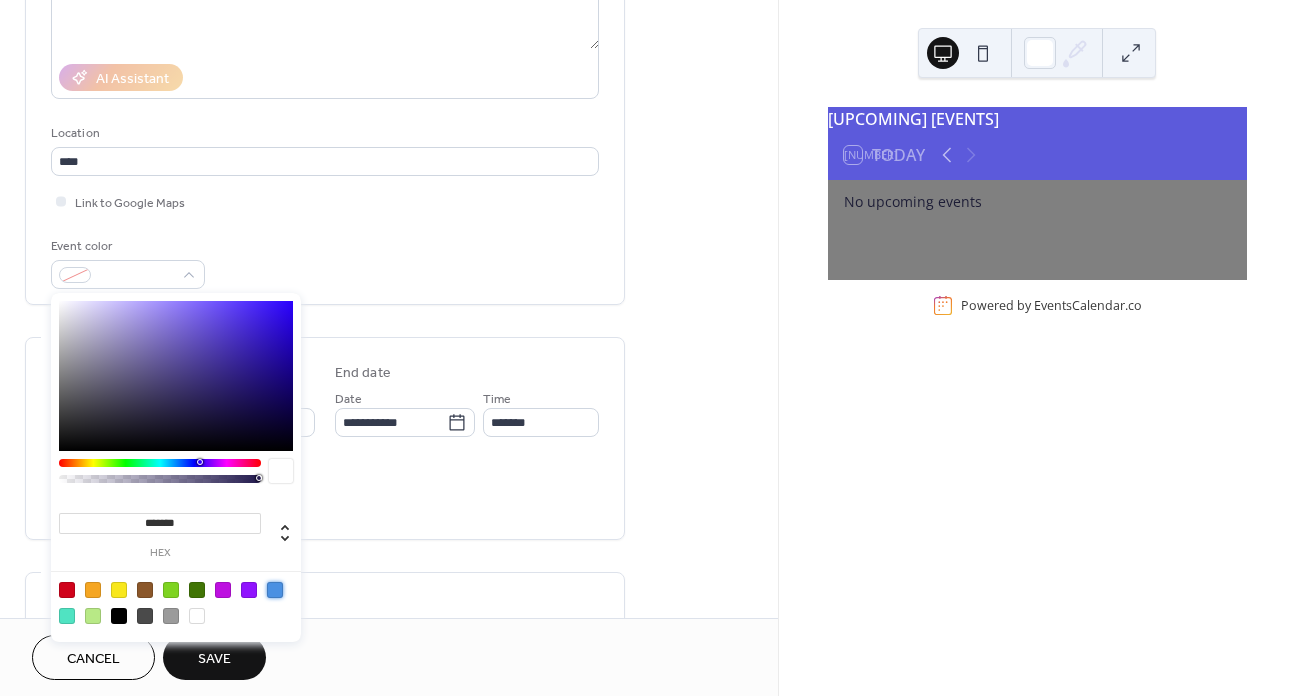 click at bounding box center (275, 590) 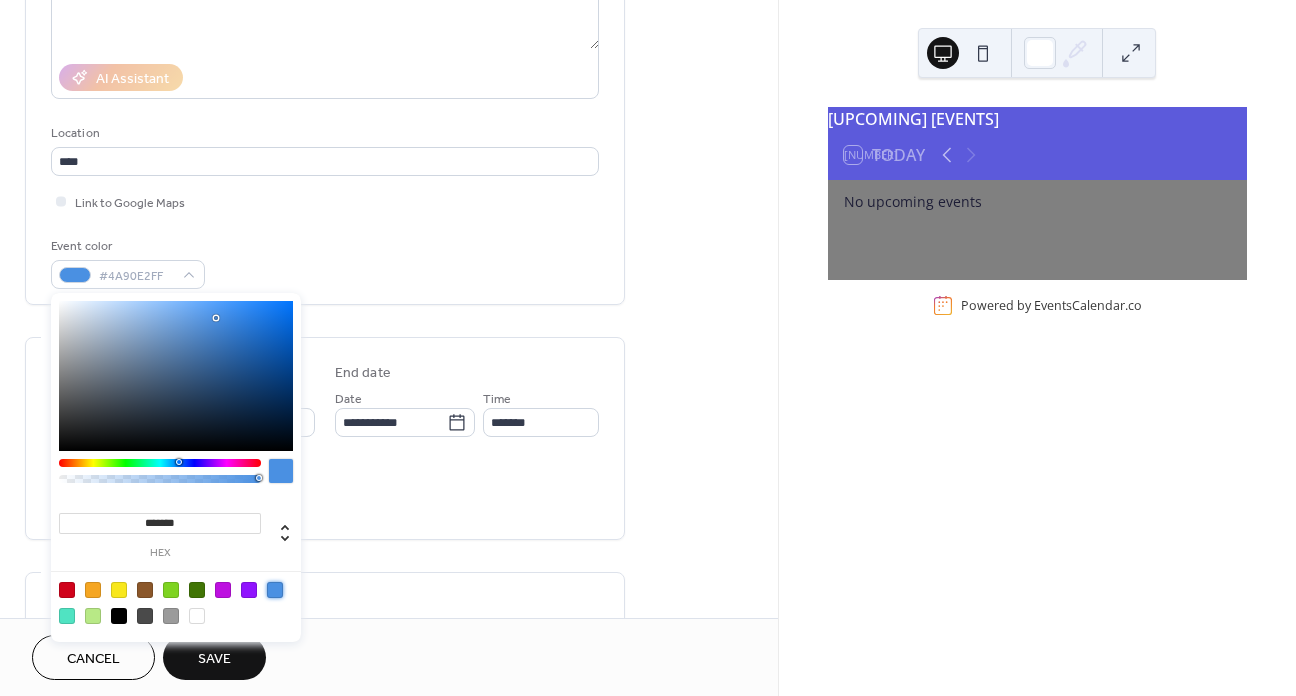 click on "All day Show date only Hide end time" at bounding box center (325, 492) 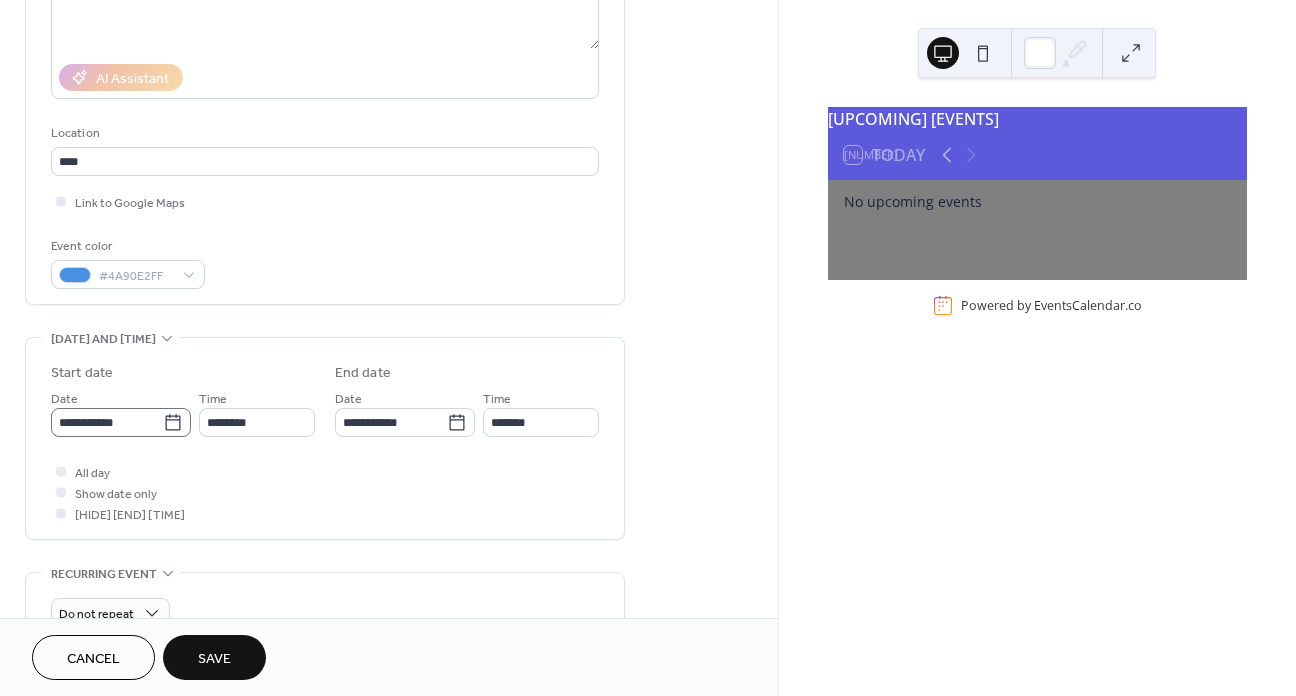 click 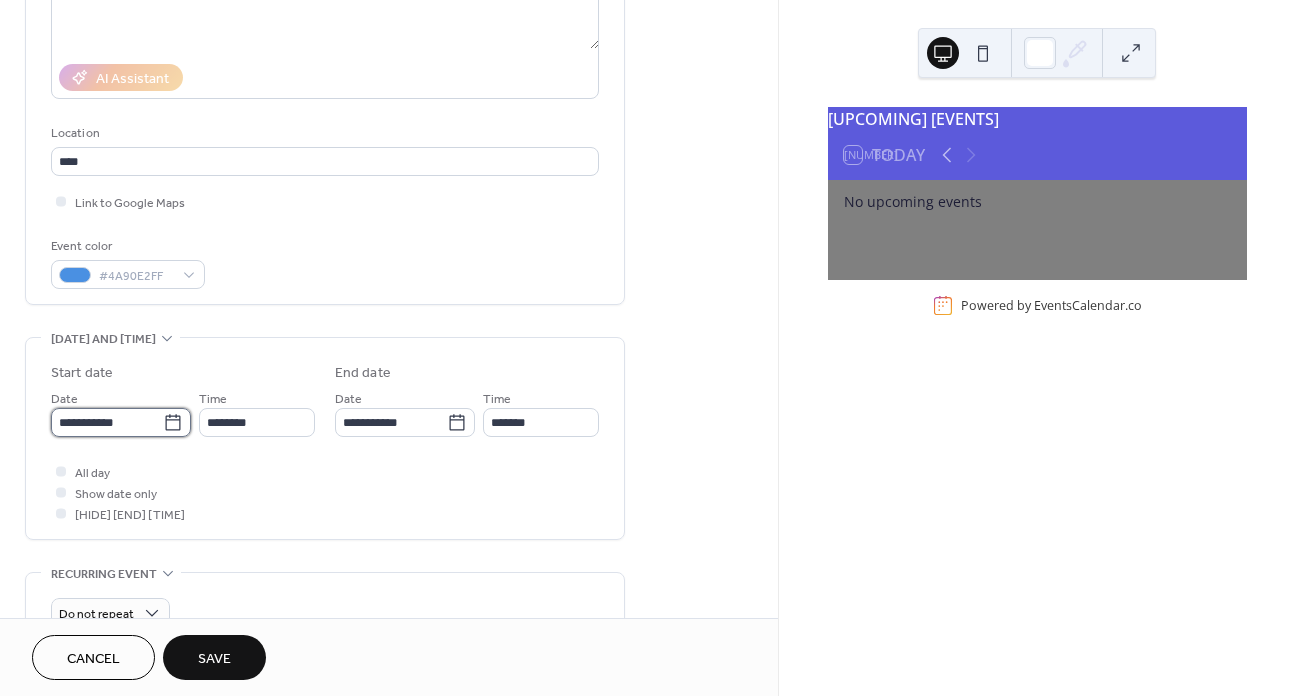 click on "**********" at bounding box center [107, 422] 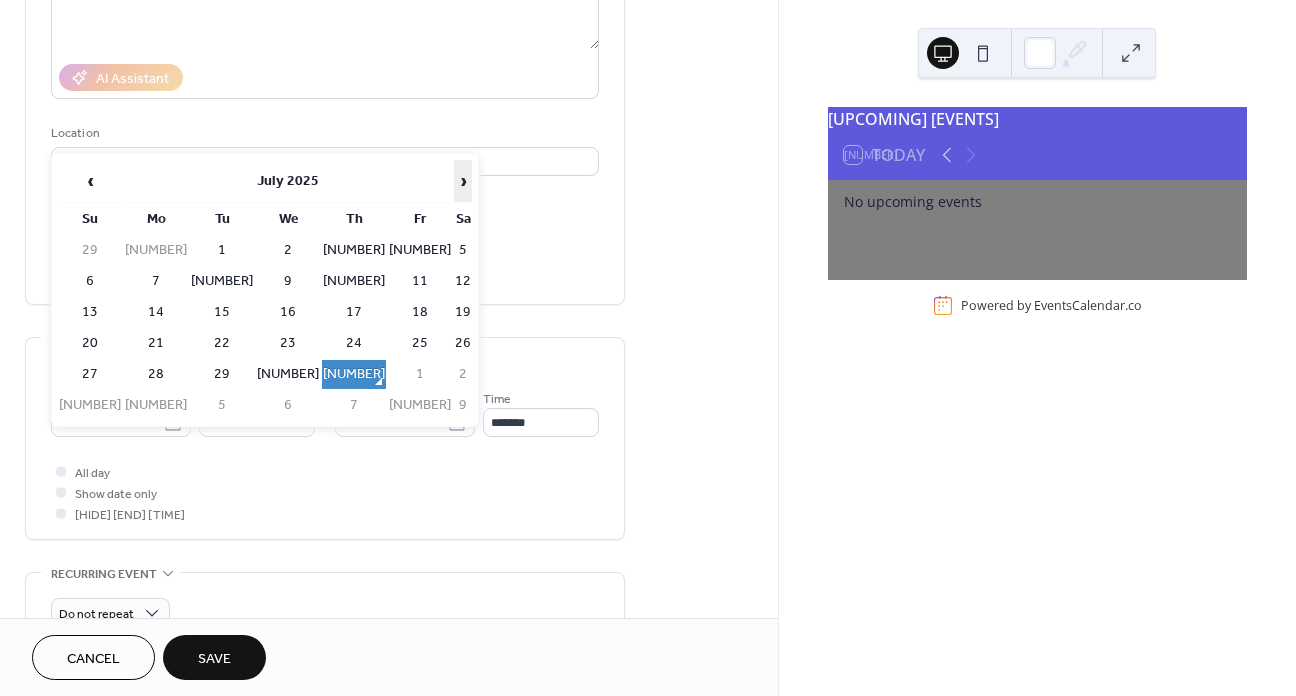 click on "›" at bounding box center [463, 181] 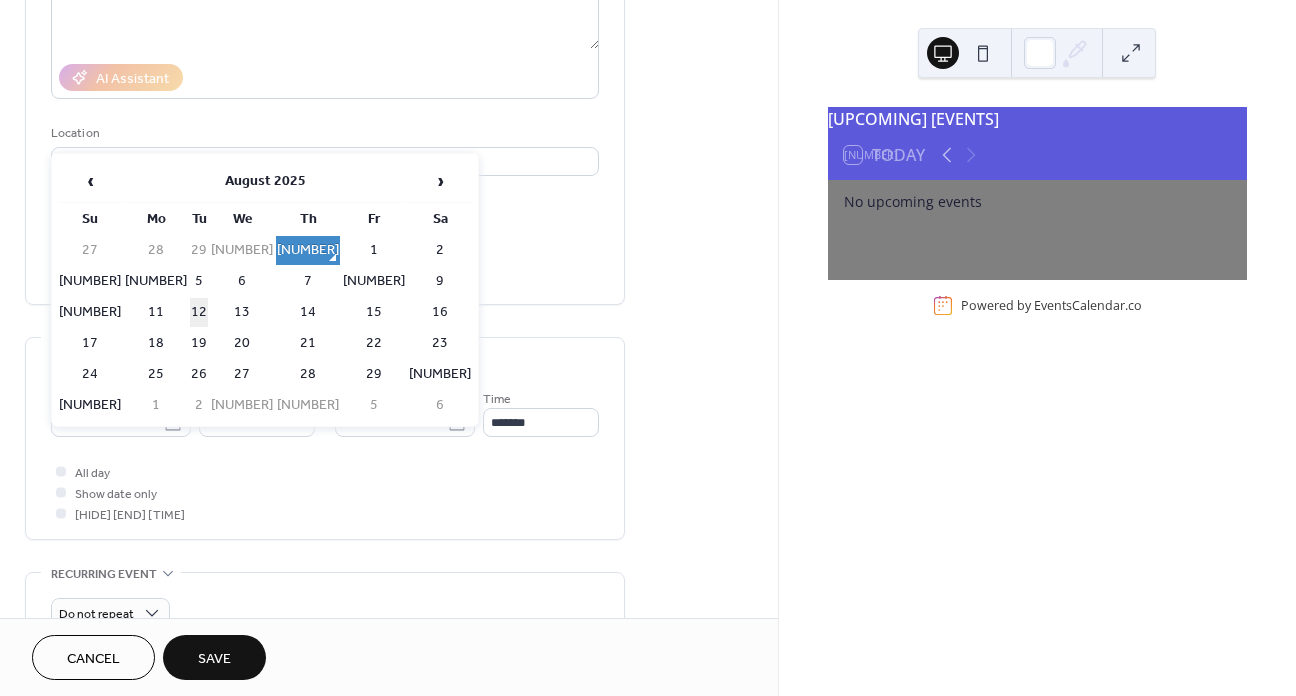 click on "12" at bounding box center (199, 312) 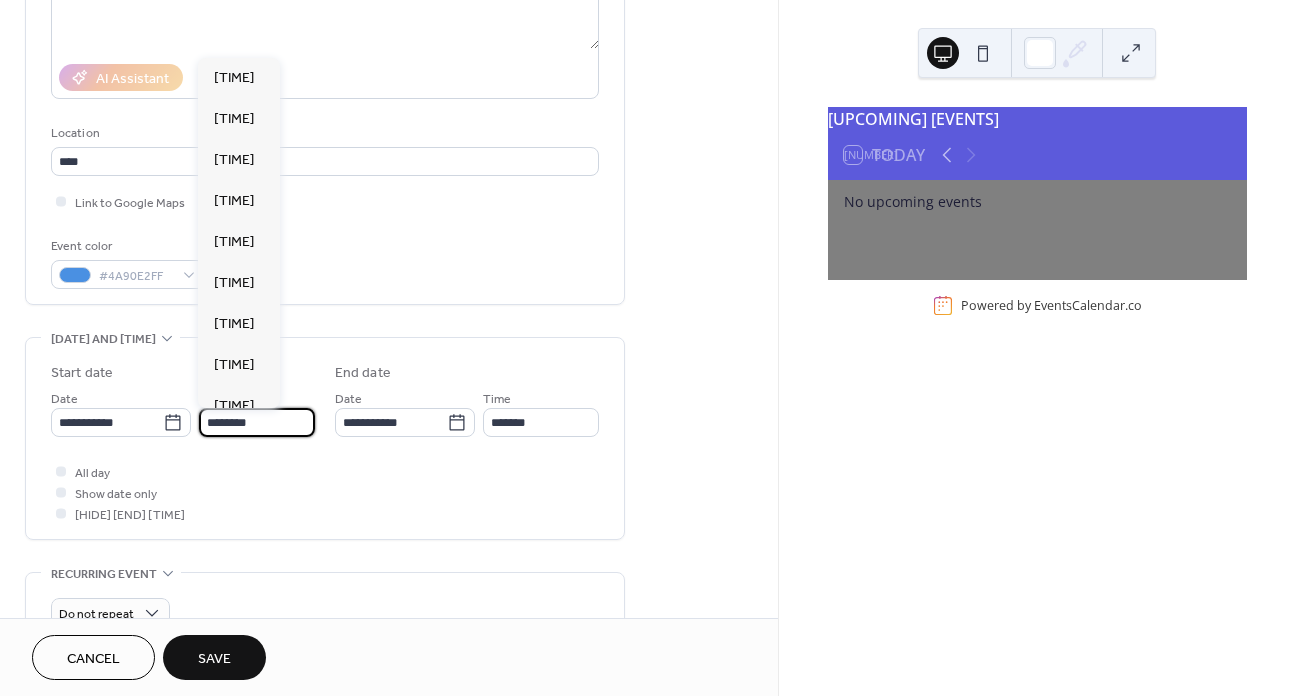 click on "********" at bounding box center (257, 422) 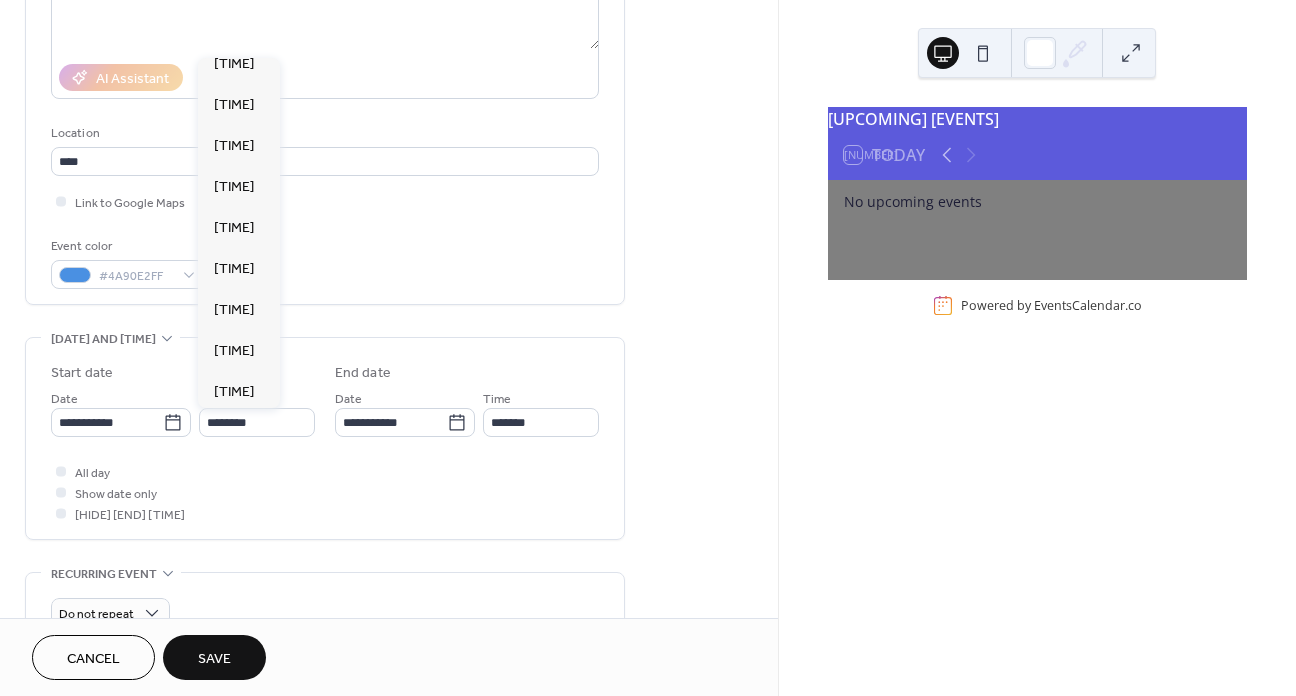 scroll, scrollTop: 2863, scrollLeft: 0, axis: vertical 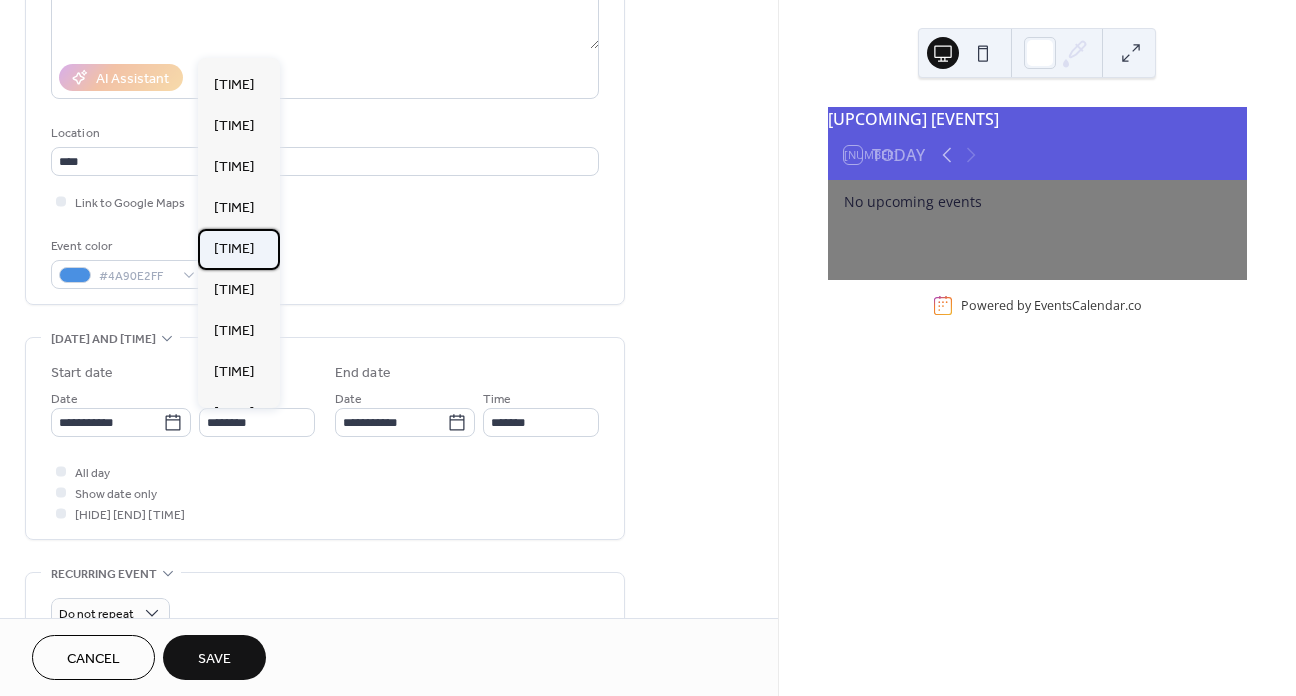 click on "6:30 pm" at bounding box center [234, 249] 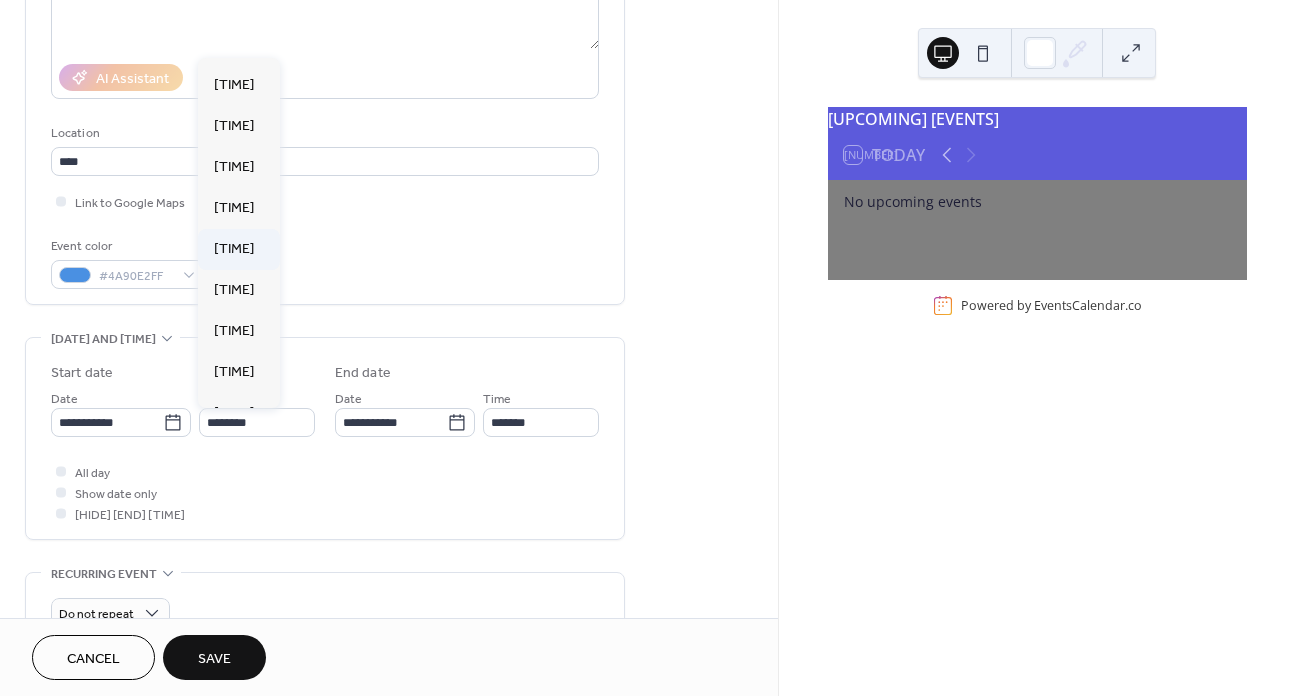 type on "*******" 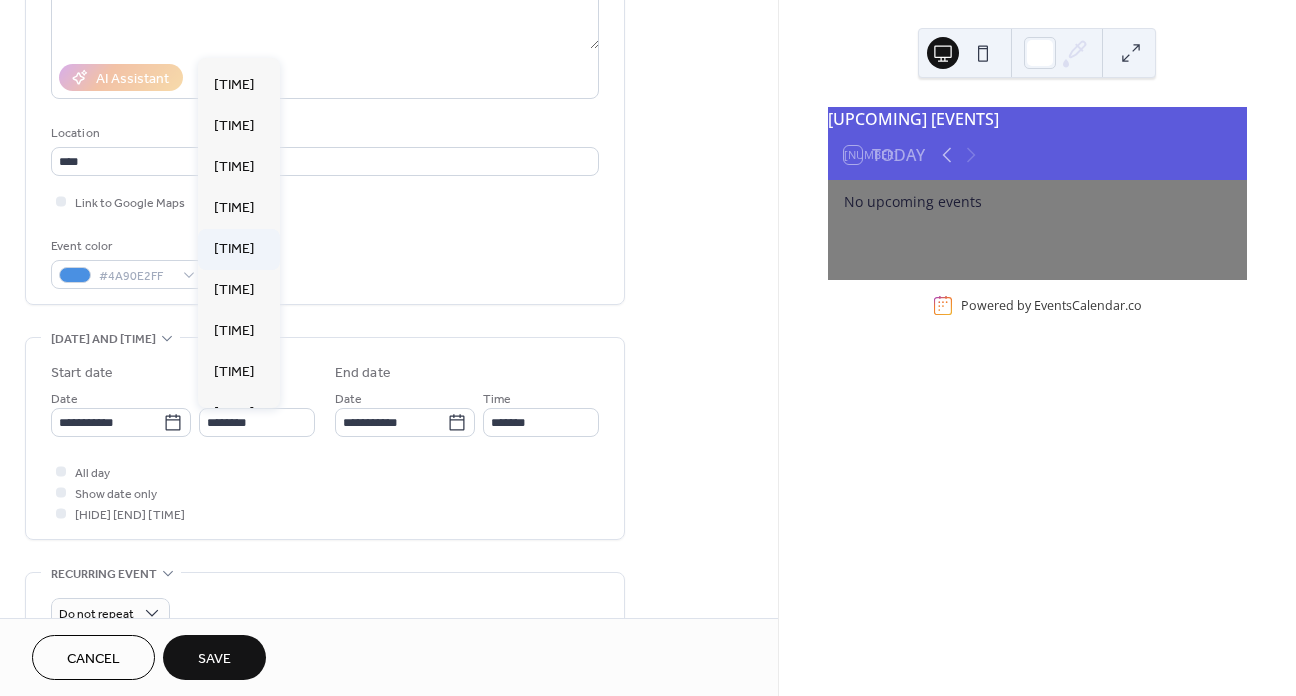 type on "*******" 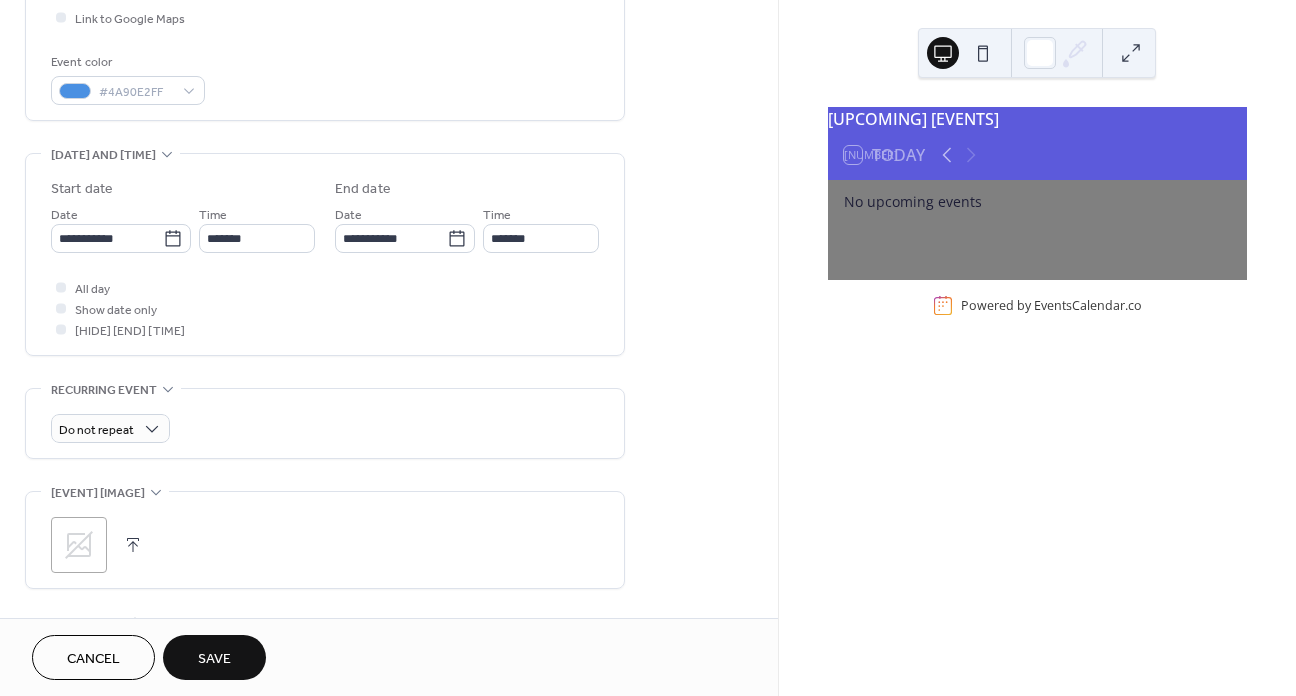scroll, scrollTop: 498, scrollLeft: 0, axis: vertical 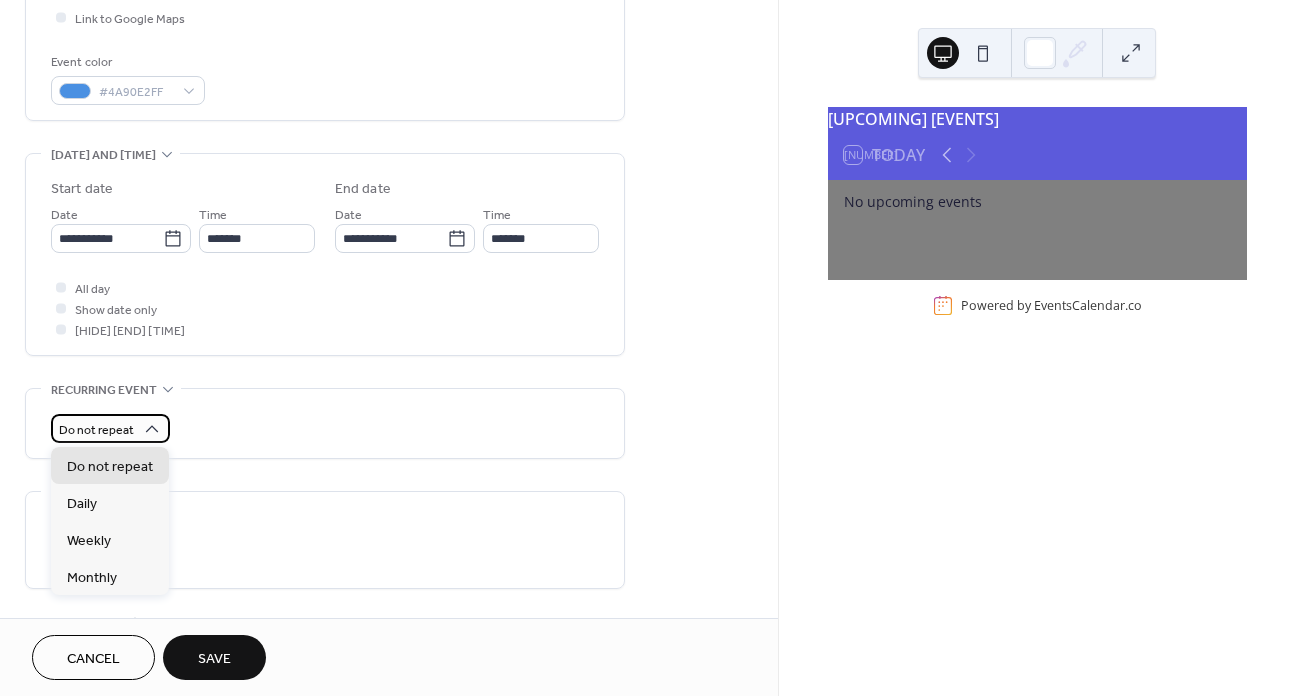 click on "Do not repeat" at bounding box center (96, 430) 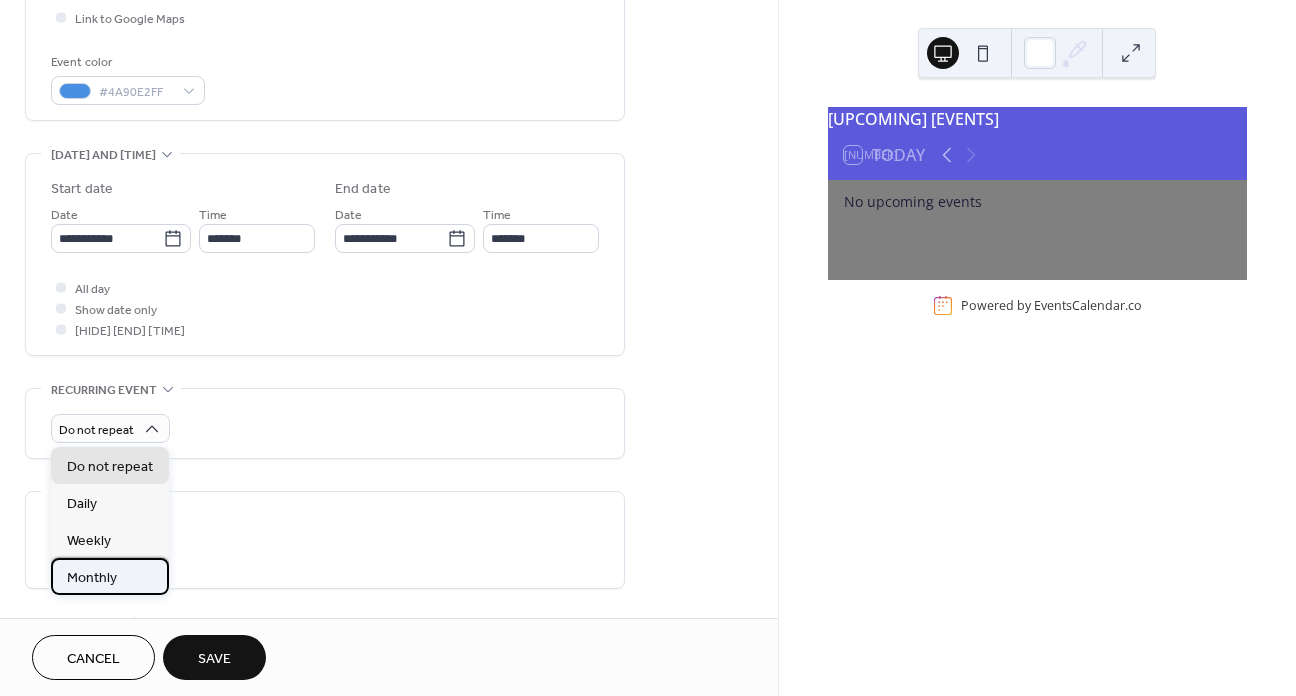 click on "Monthly" at bounding box center [110, 576] 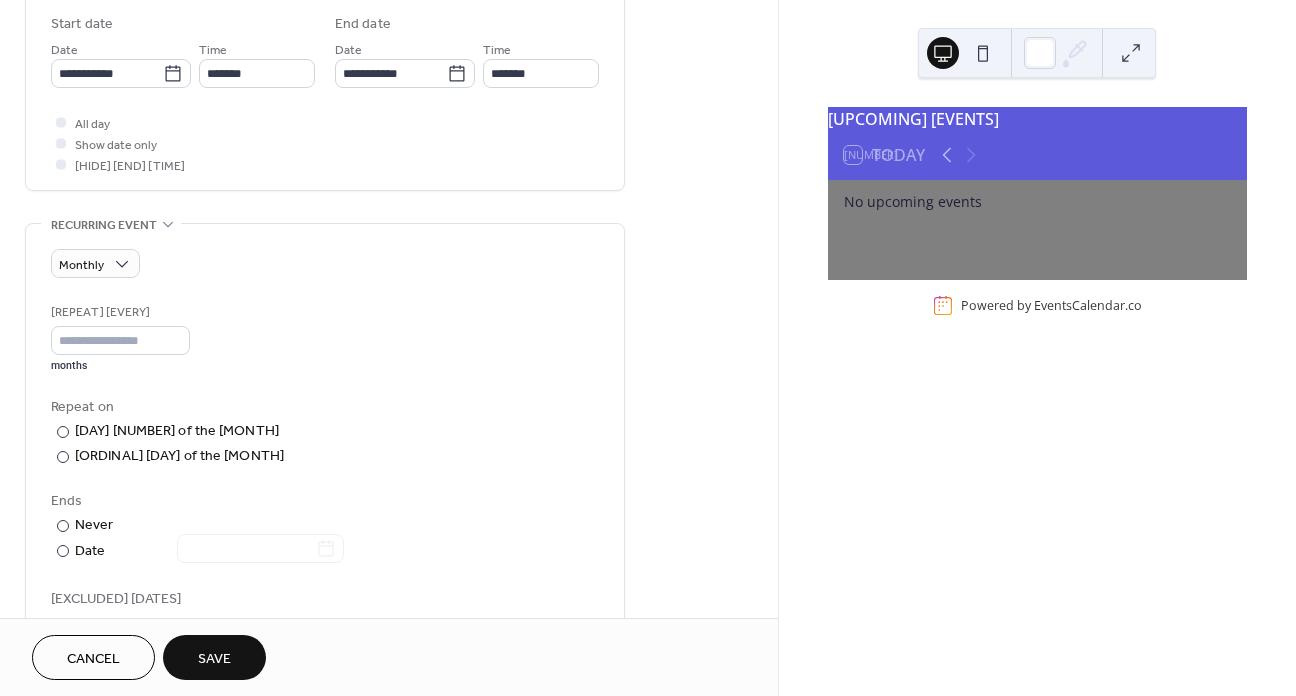 scroll, scrollTop: 665, scrollLeft: 0, axis: vertical 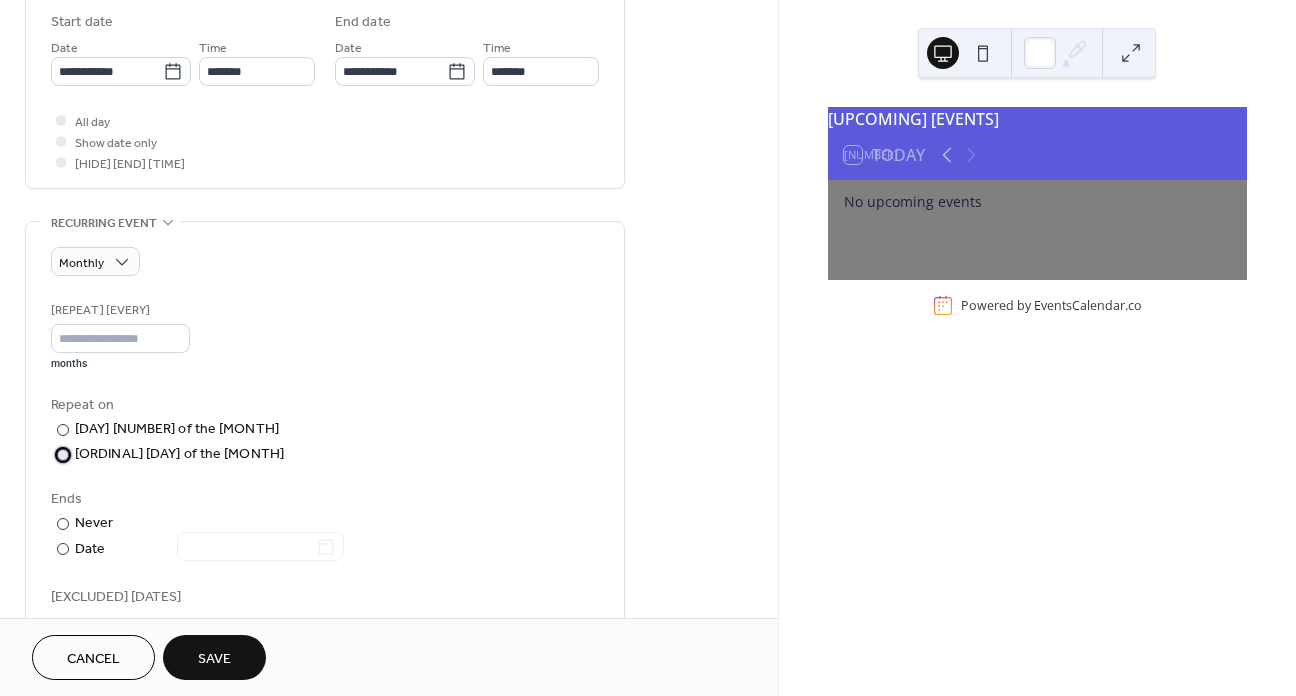 click at bounding box center [63, 455] 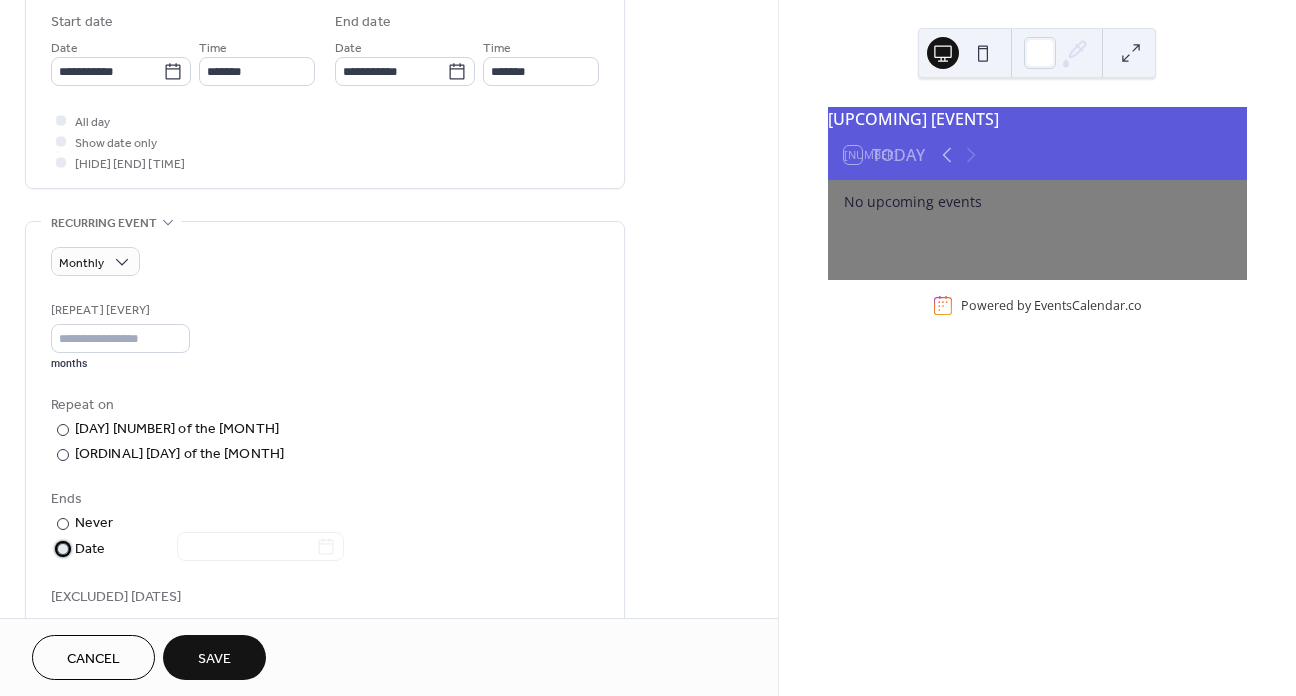 click on "​" at bounding box center [61, 548] 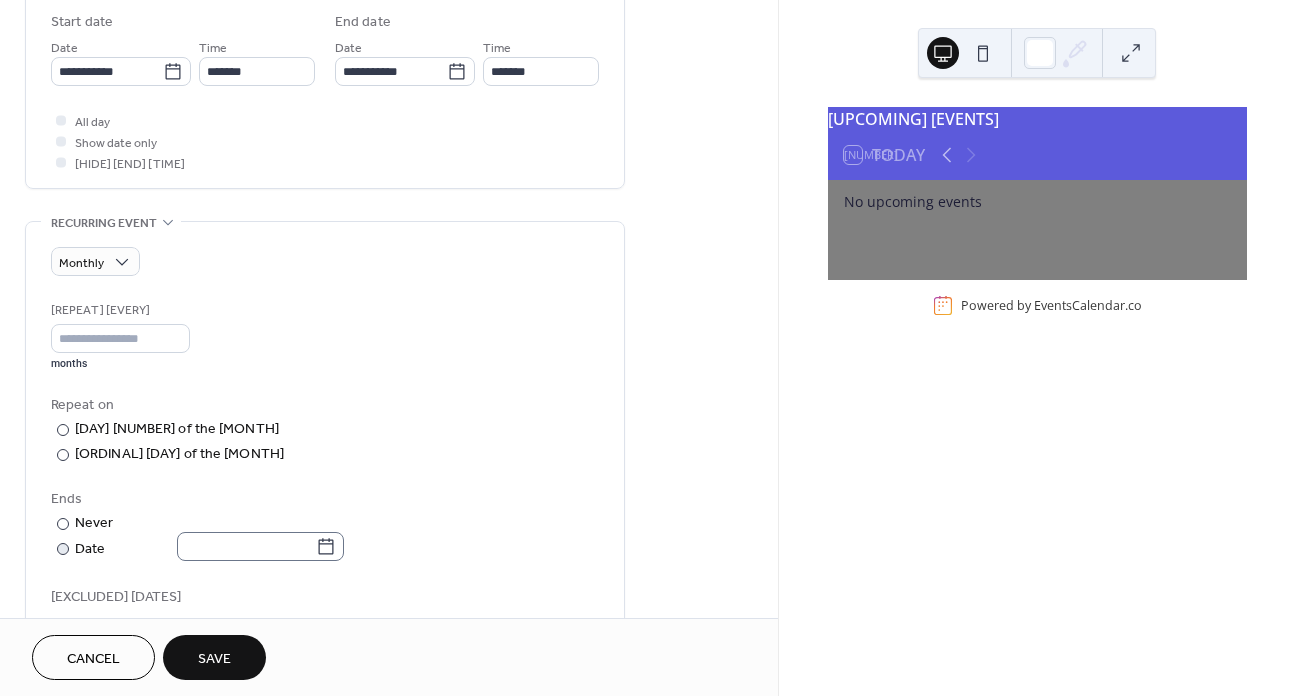 click 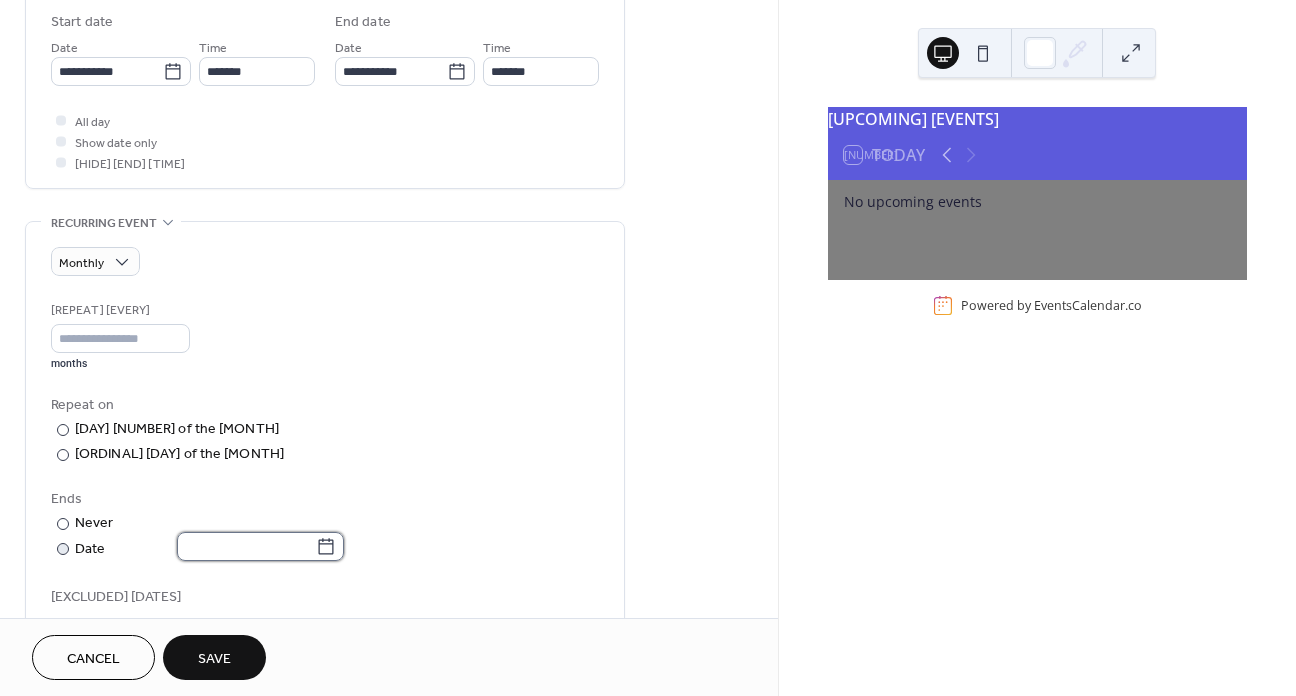 click at bounding box center [246, 546] 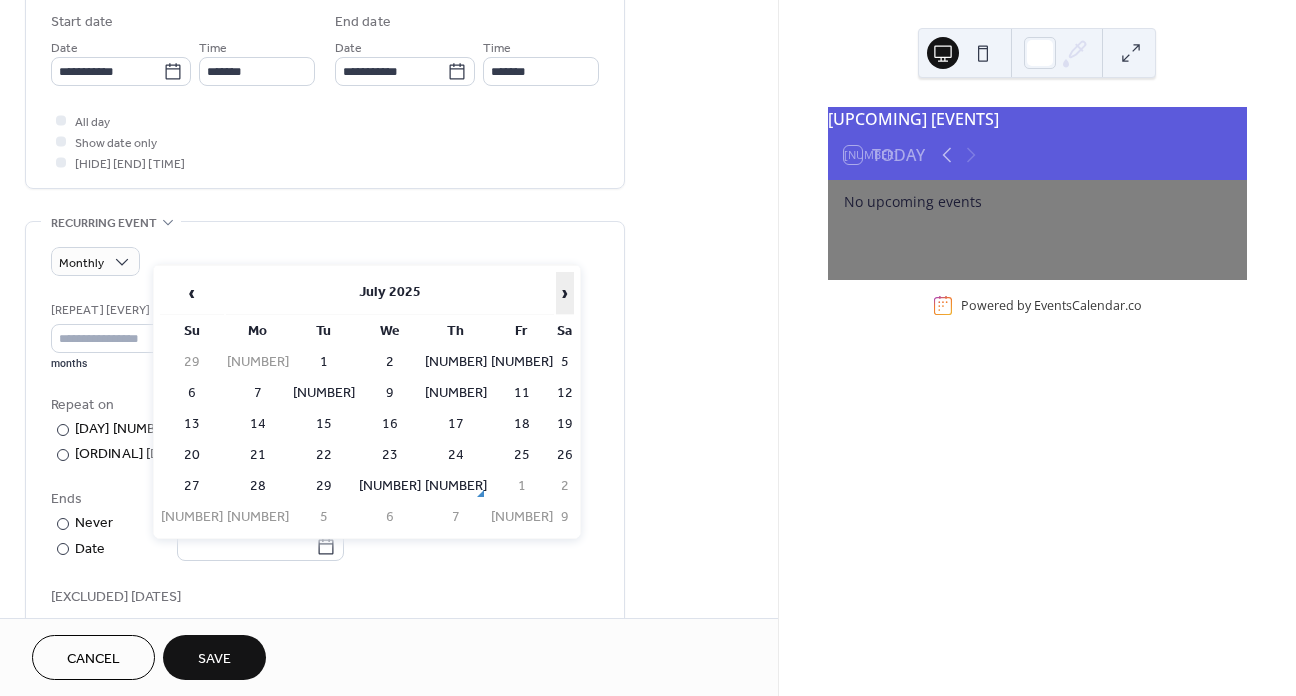 click on "›" at bounding box center (565, 293) 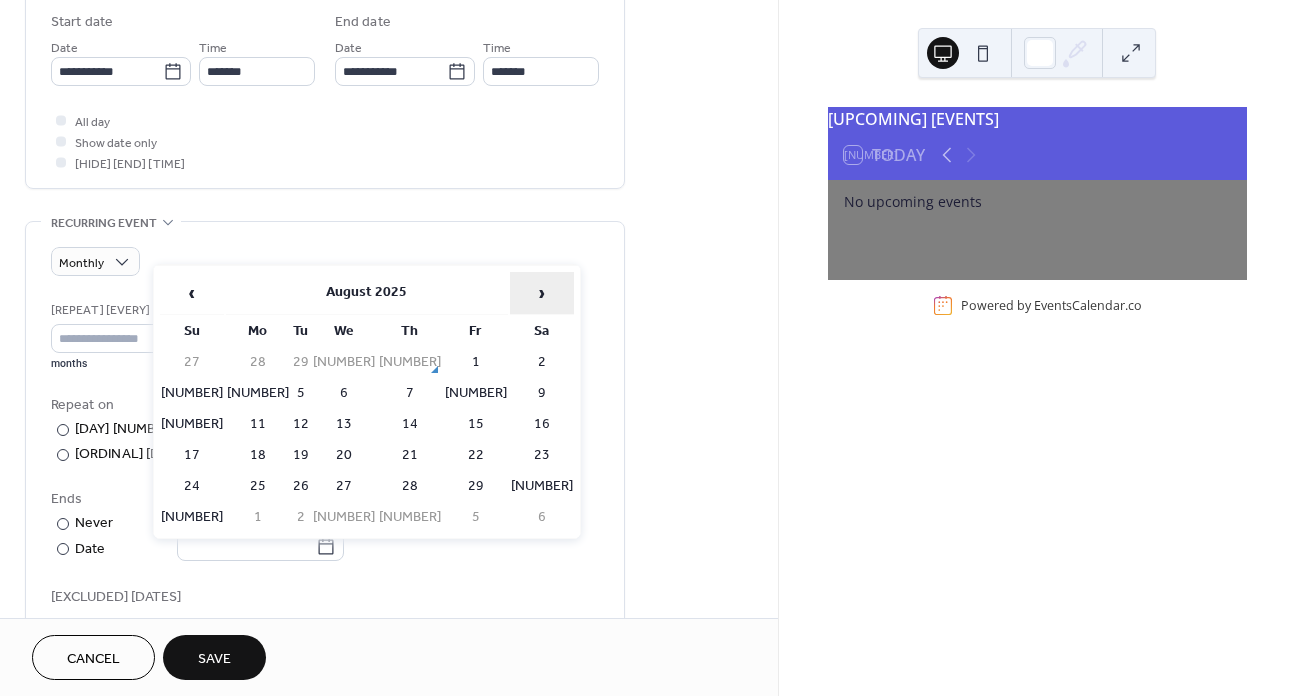 click on "›" at bounding box center [542, 293] 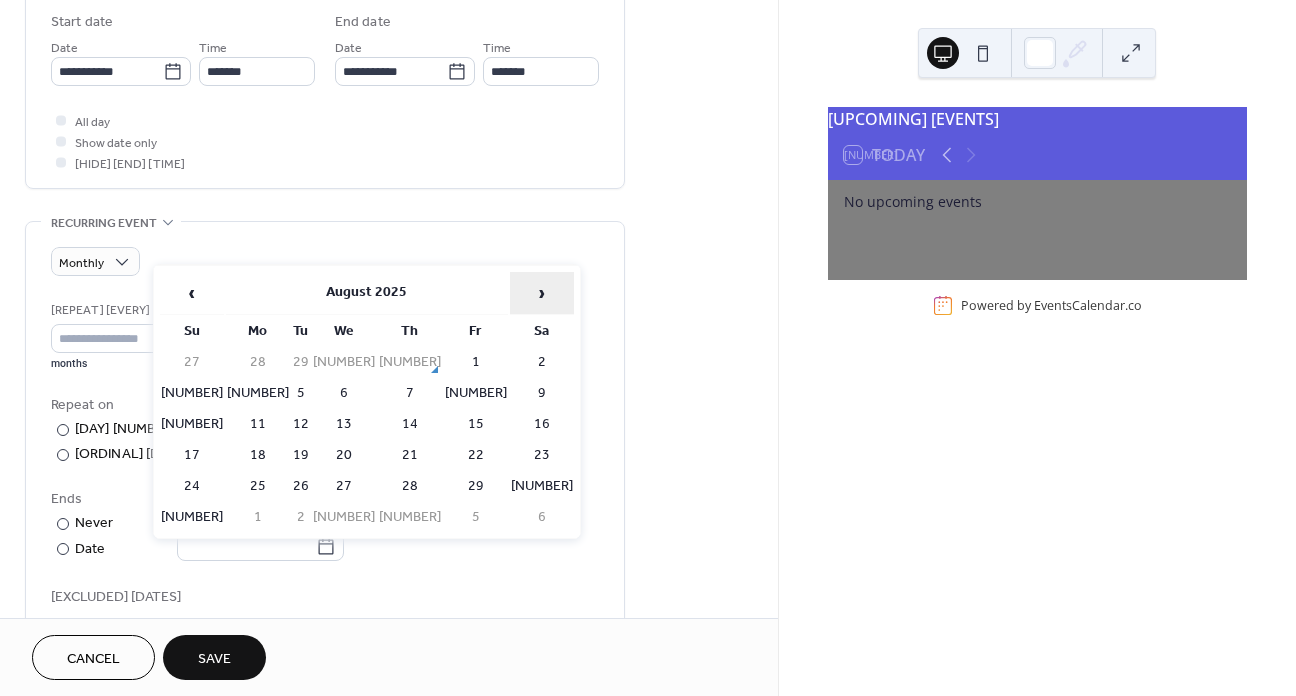click on "›" at bounding box center [542, 293] 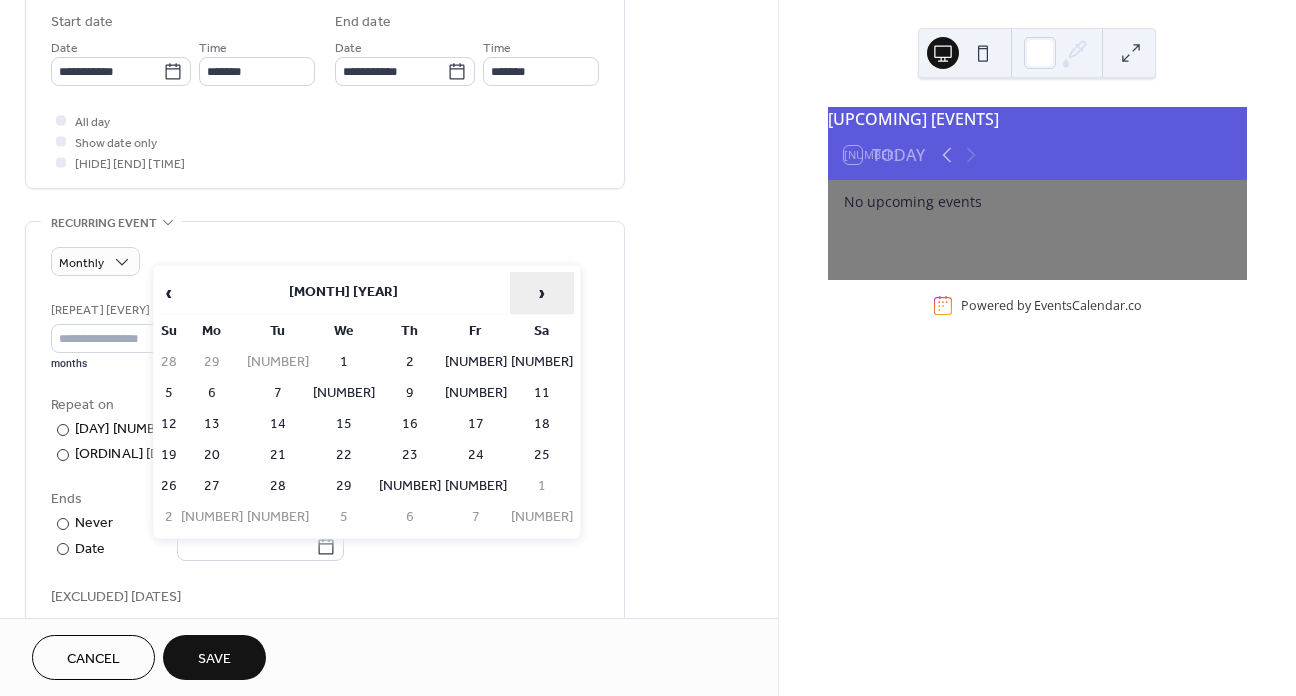 click on "›" at bounding box center [542, 293] 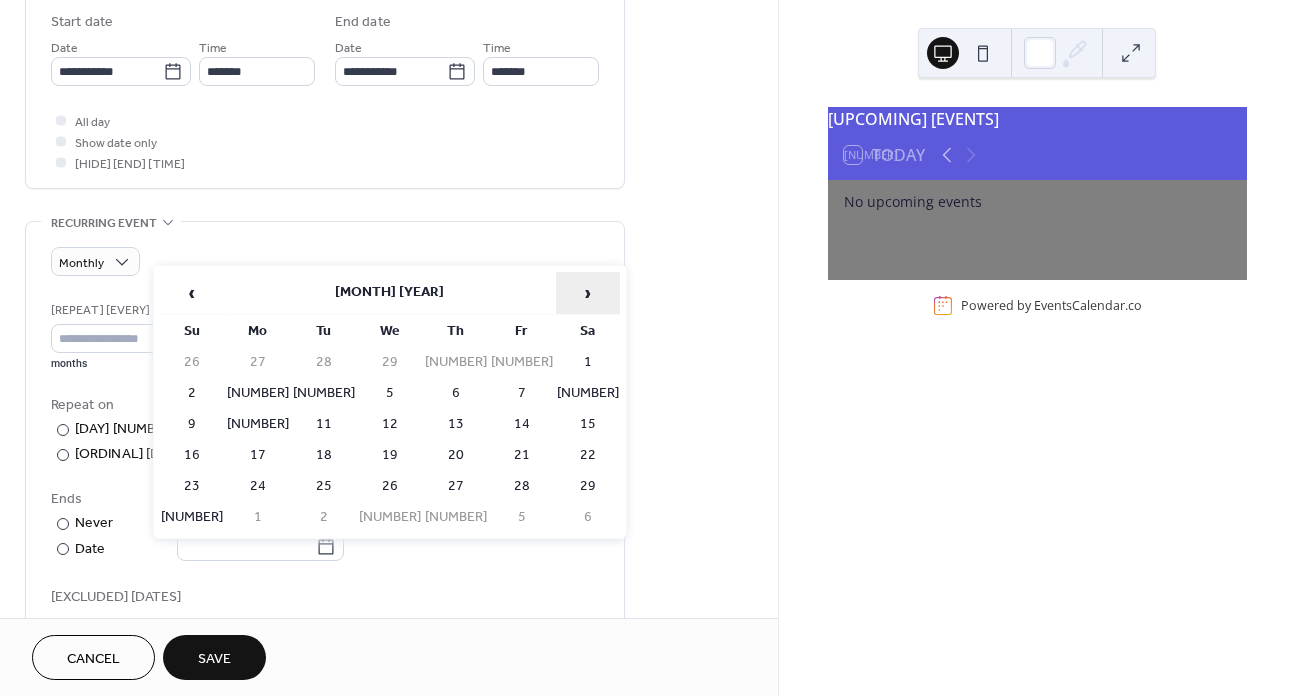 click on "›" at bounding box center [588, 293] 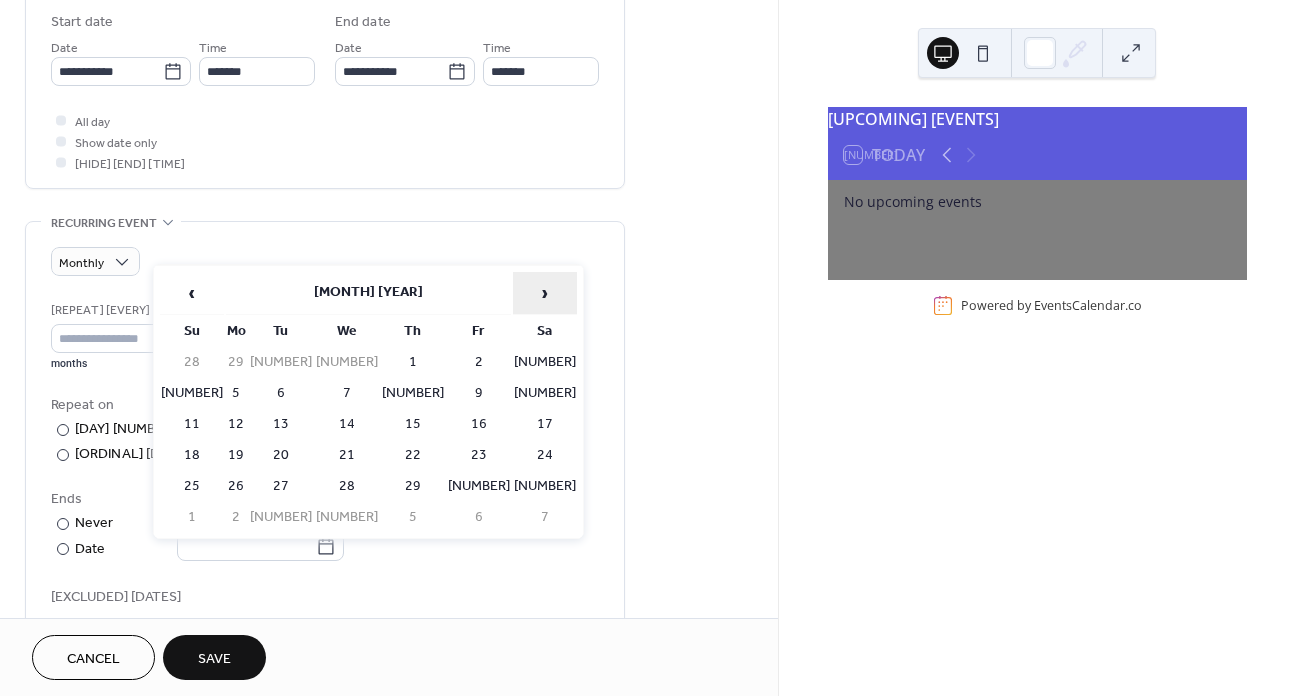 click on "›" at bounding box center (545, 293) 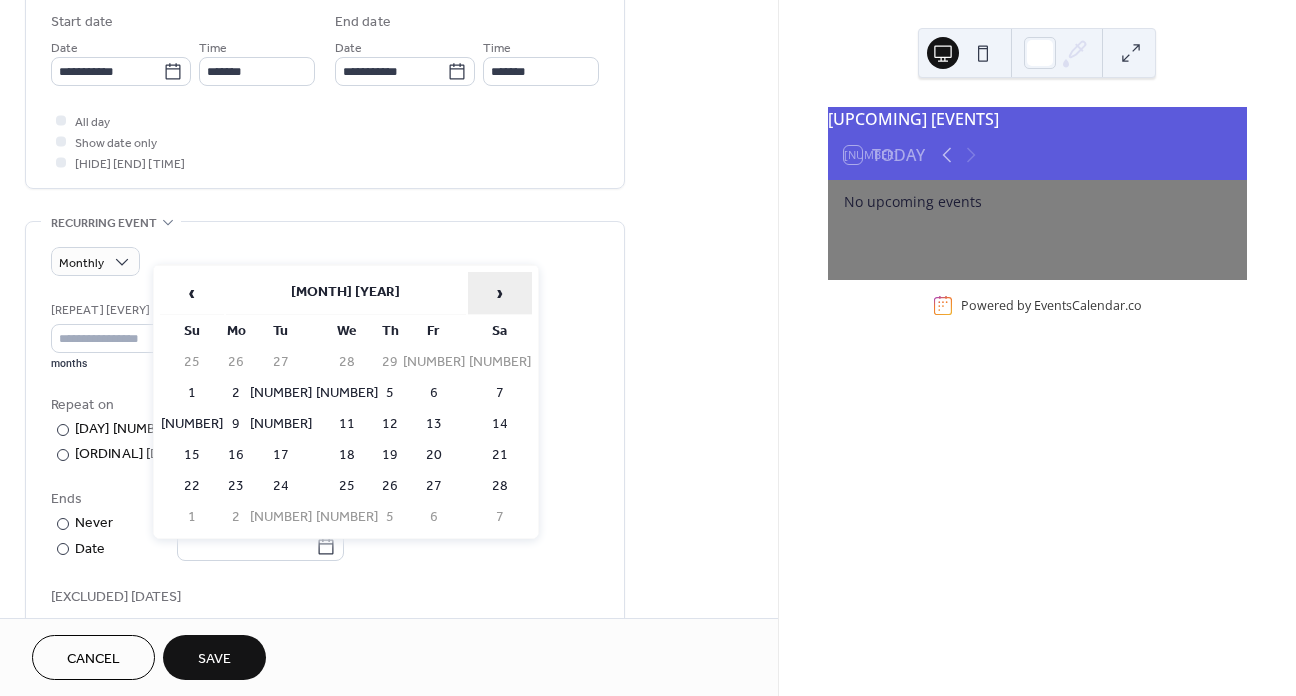click on "›" at bounding box center (500, 293) 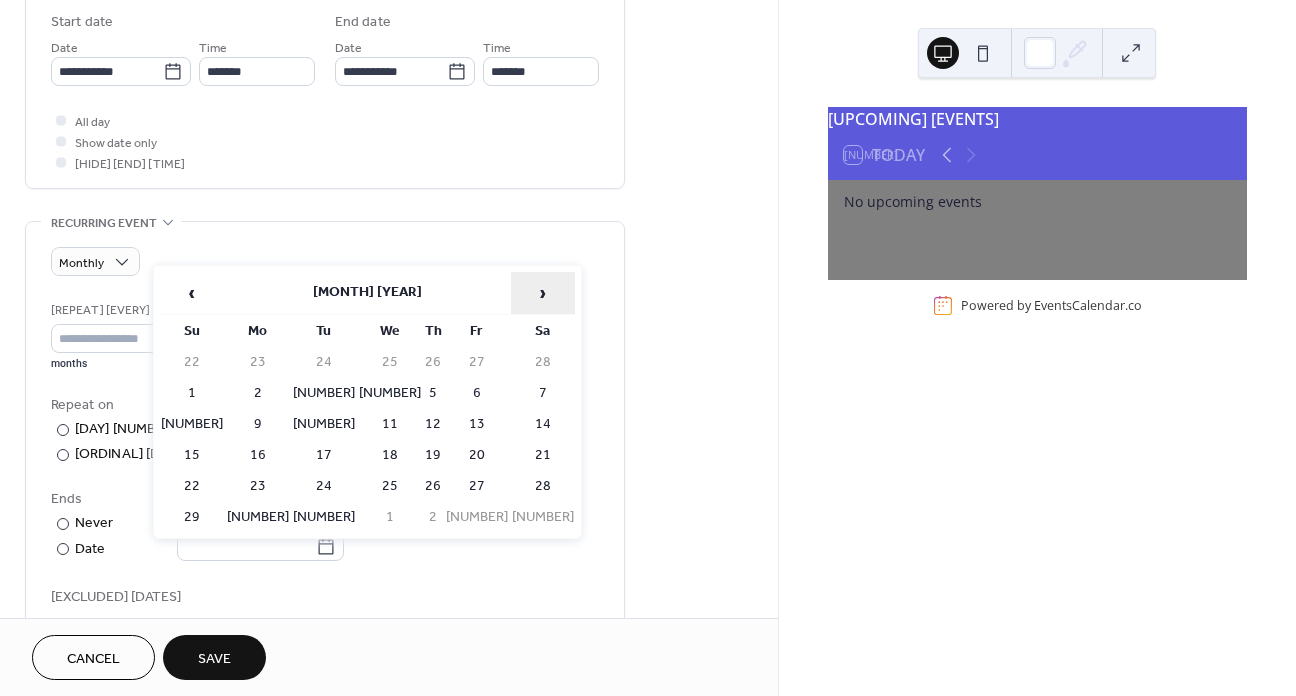 click on "›" at bounding box center [543, 293] 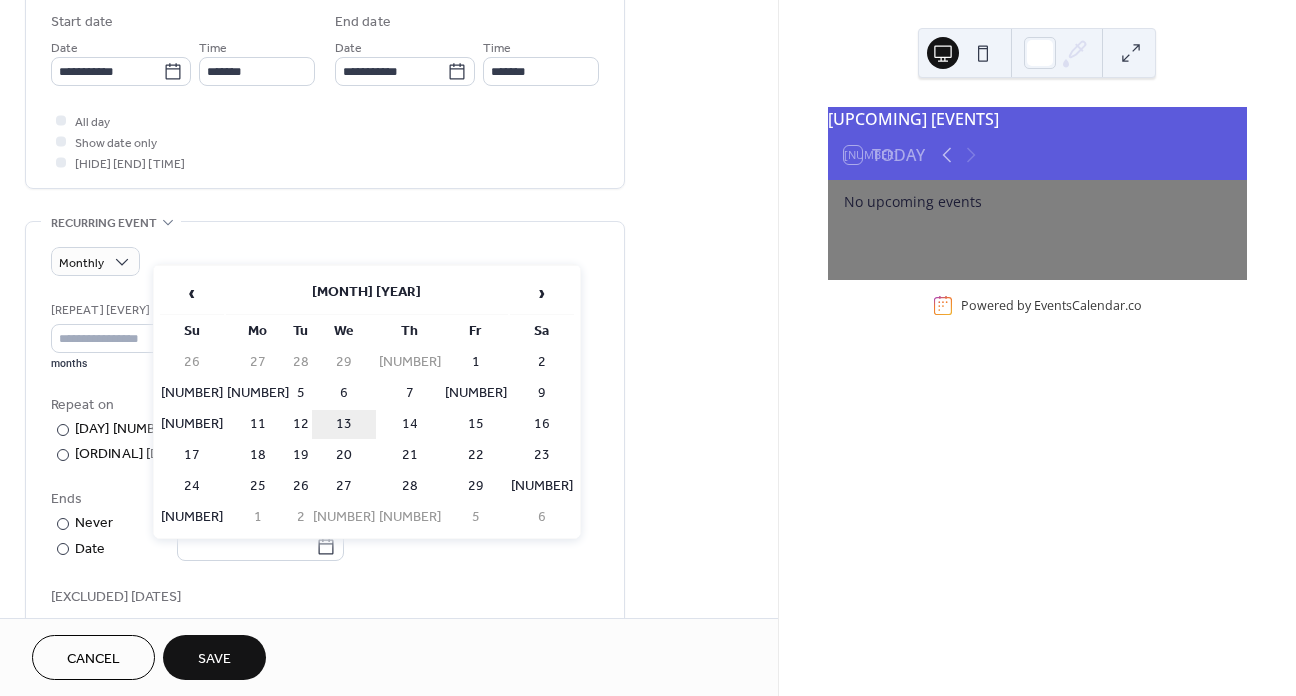 click on "13" at bounding box center (344, 424) 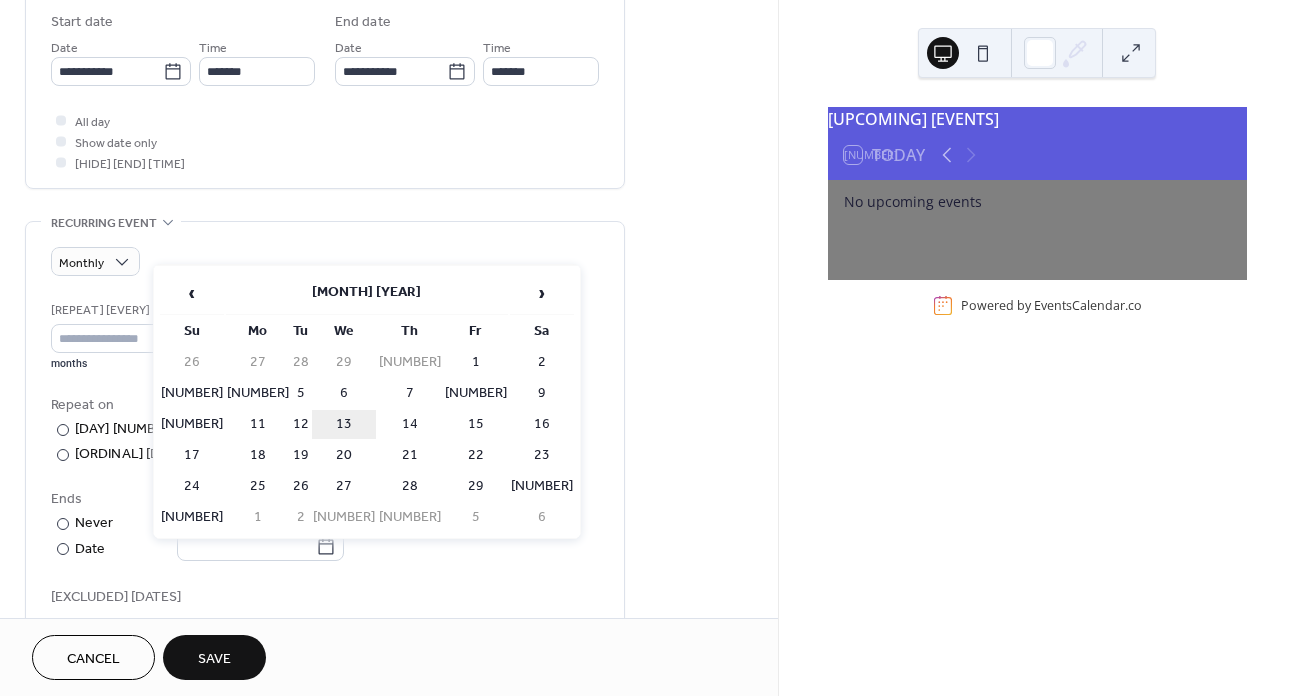 type on "**********" 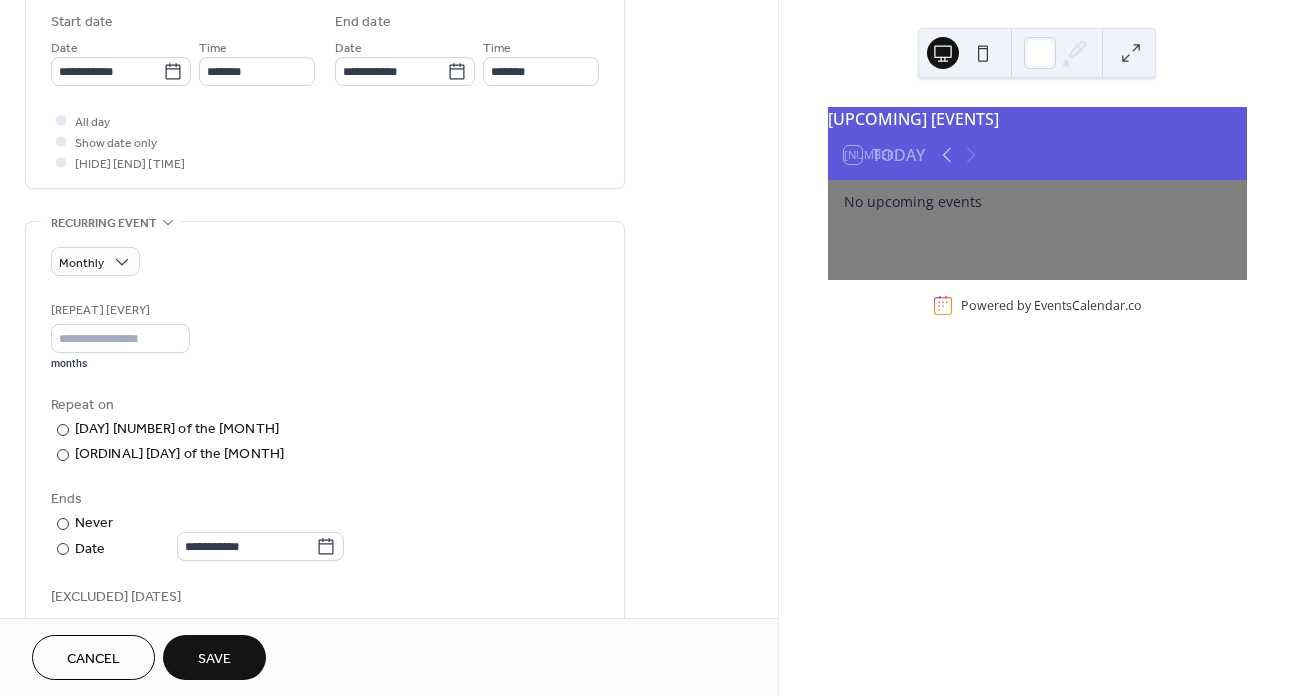 click on "Save" at bounding box center [214, 659] 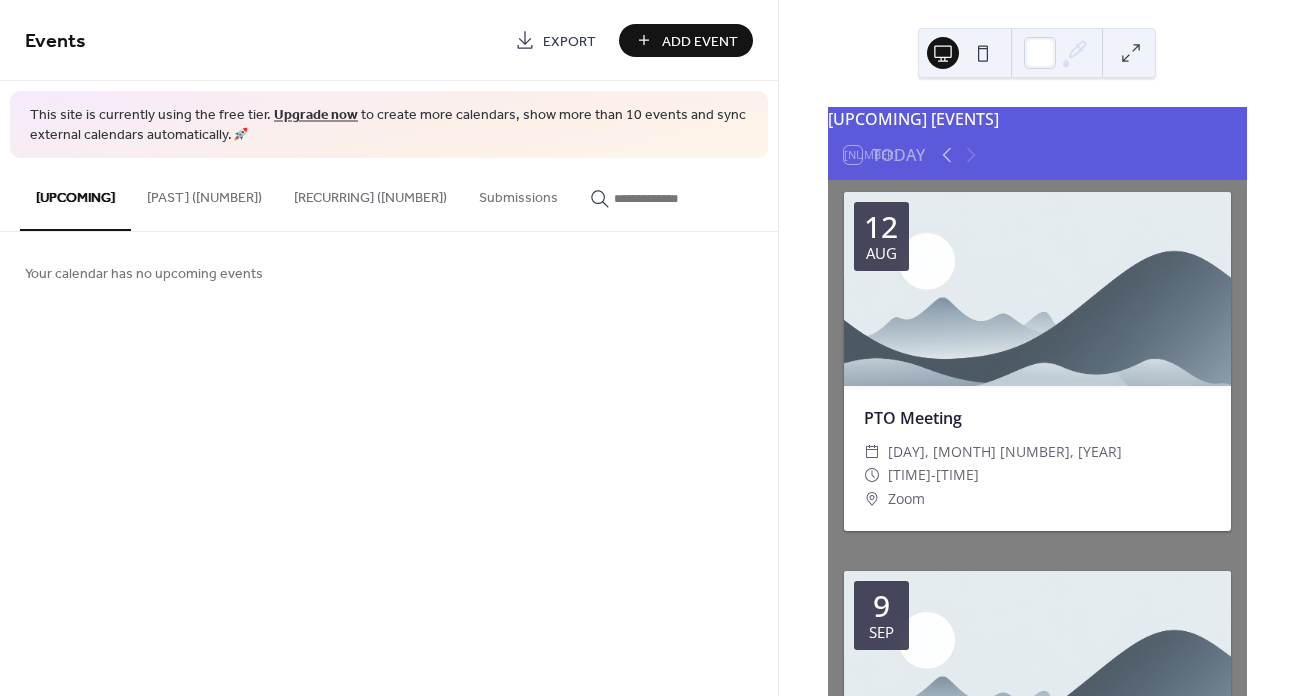 click on "Add Event" at bounding box center (700, 41) 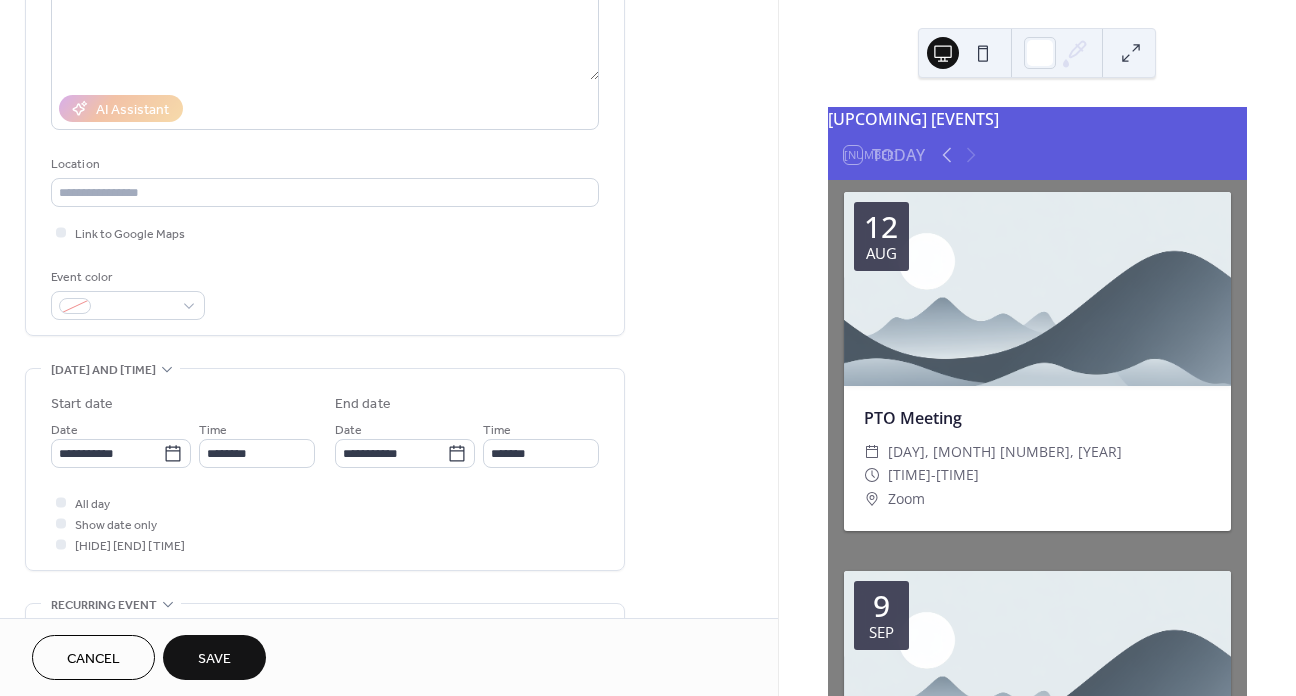 scroll, scrollTop: 285, scrollLeft: 0, axis: vertical 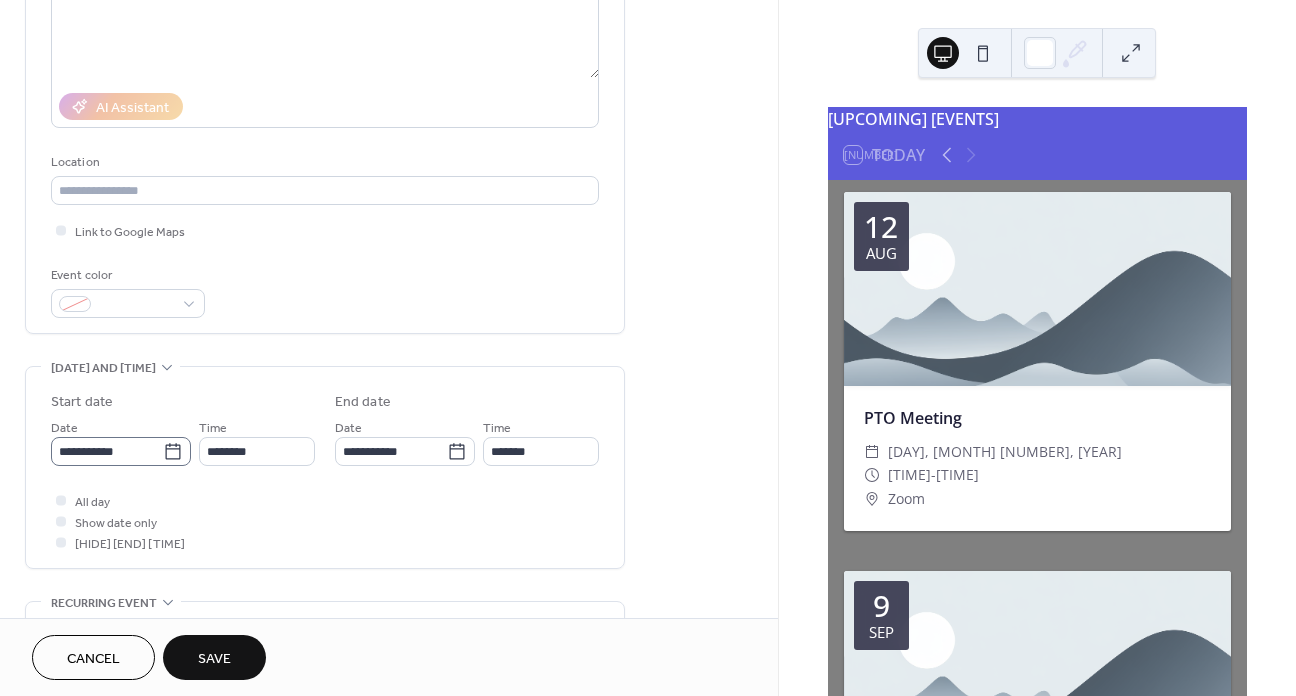 type on "**********" 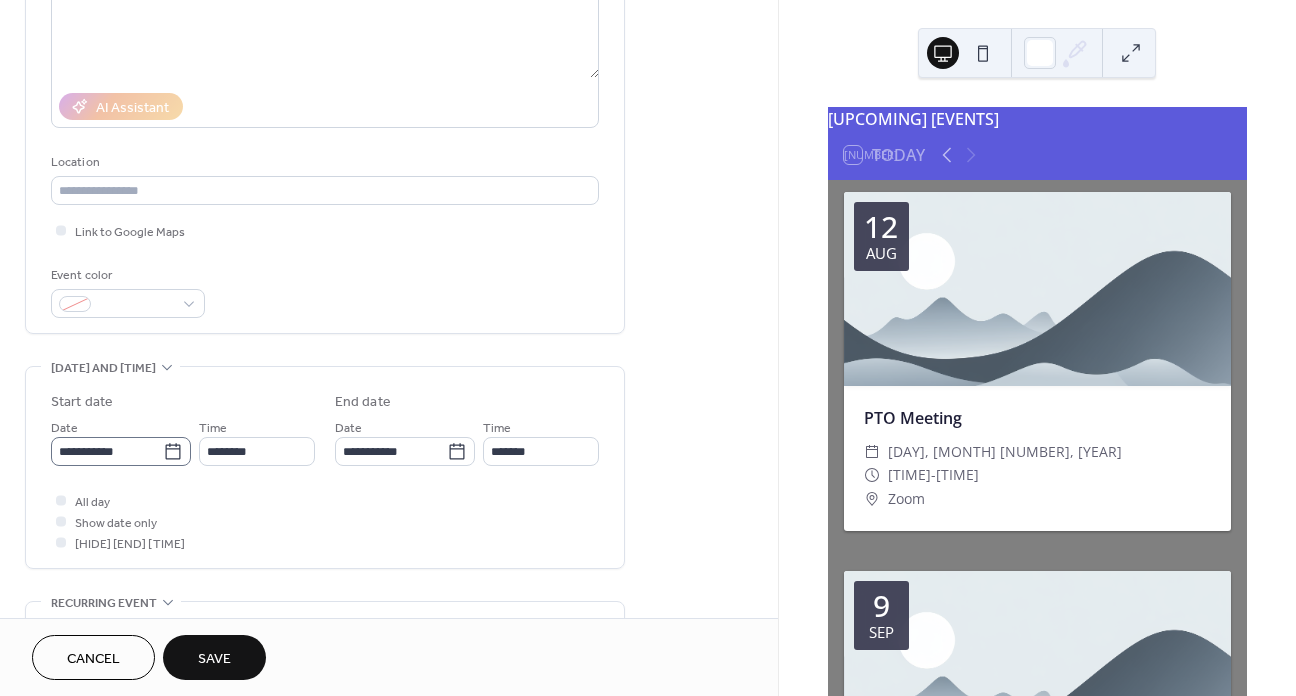 click 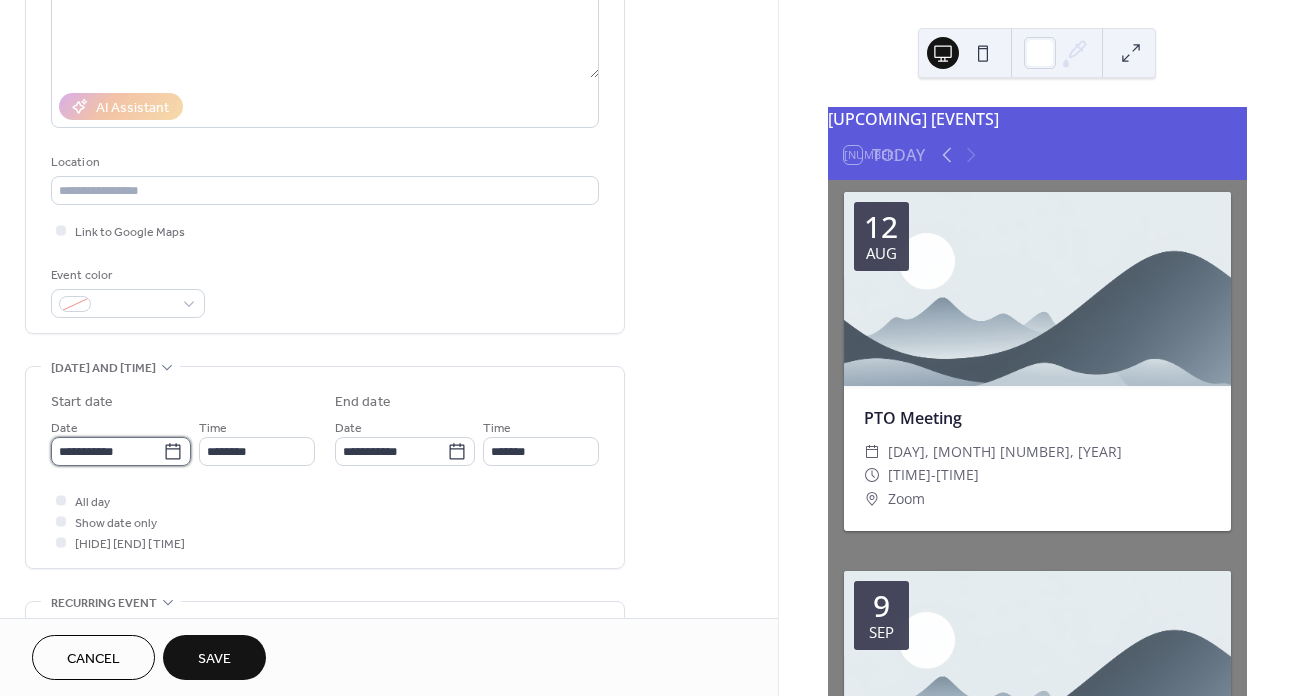 click on "**********" at bounding box center (107, 451) 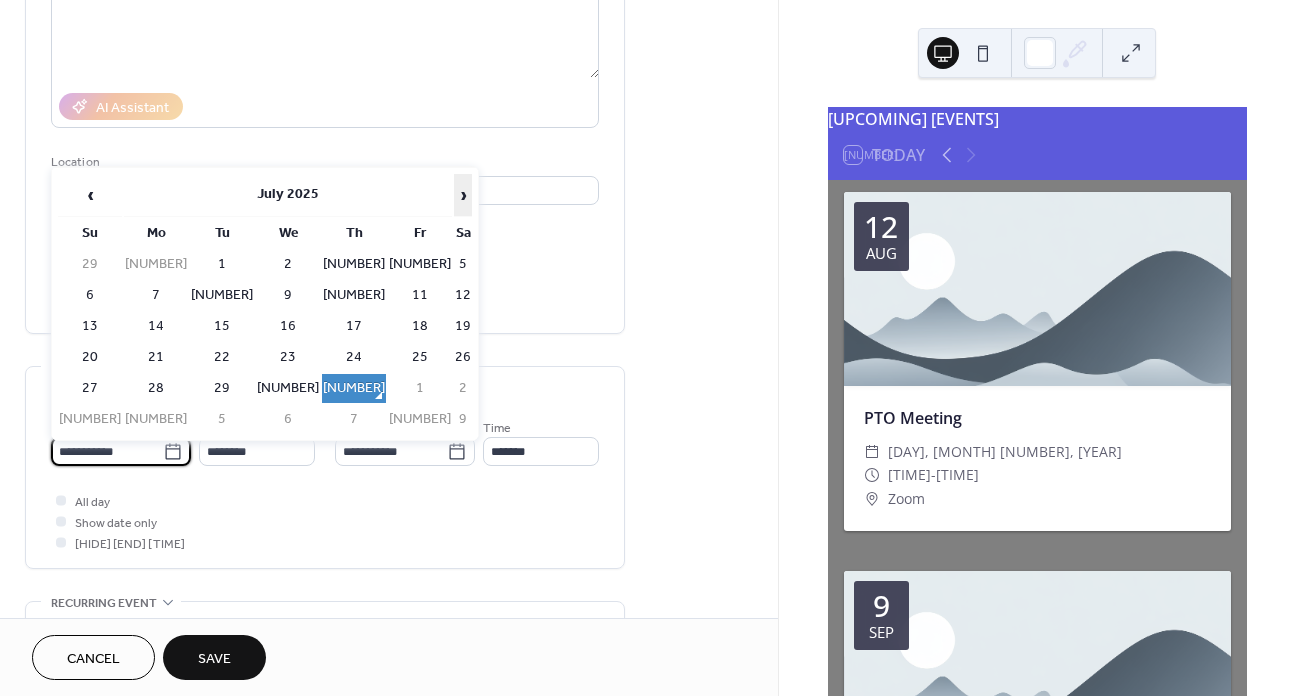 click on "›" at bounding box center (463, 195) 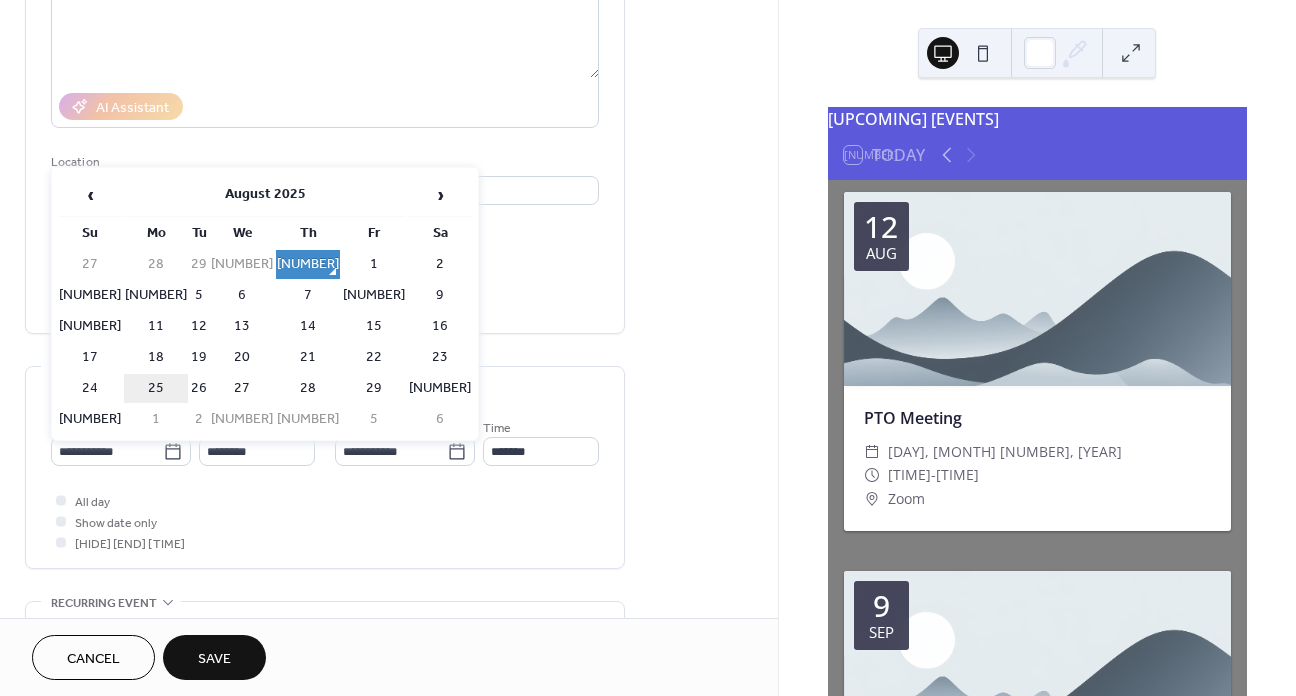 click on "25" at bounding box center [156, 388] 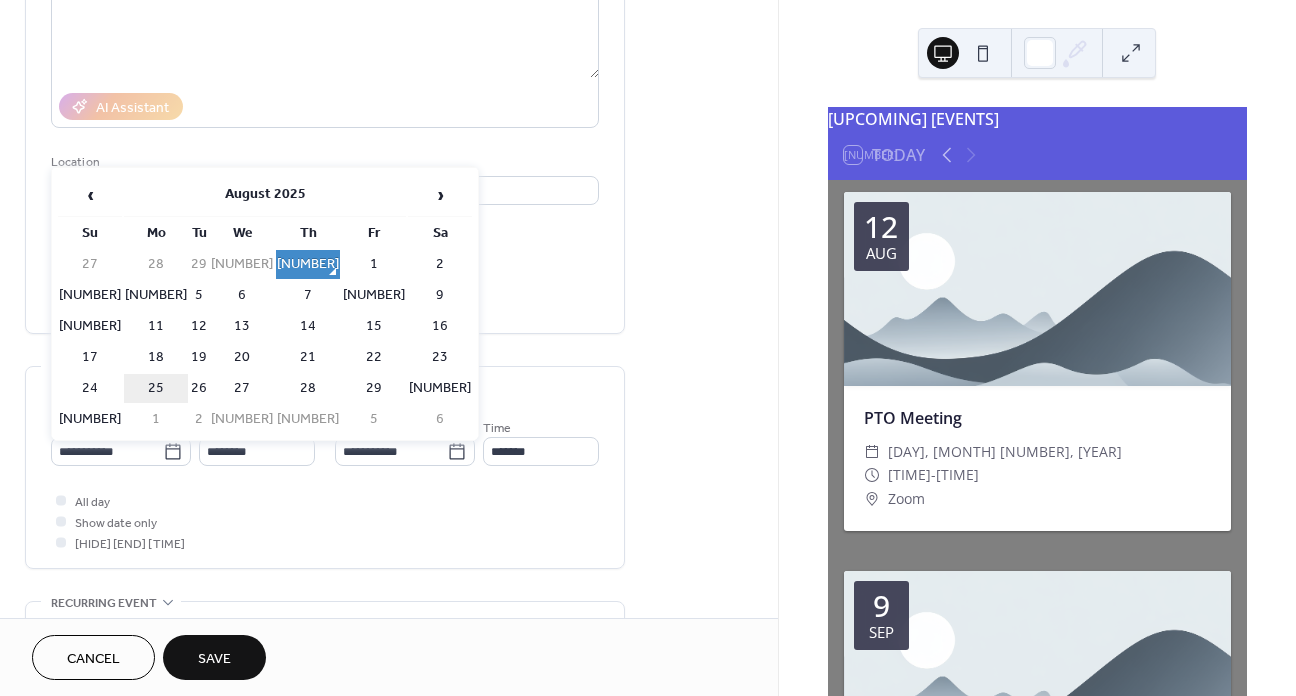 type on "**********" 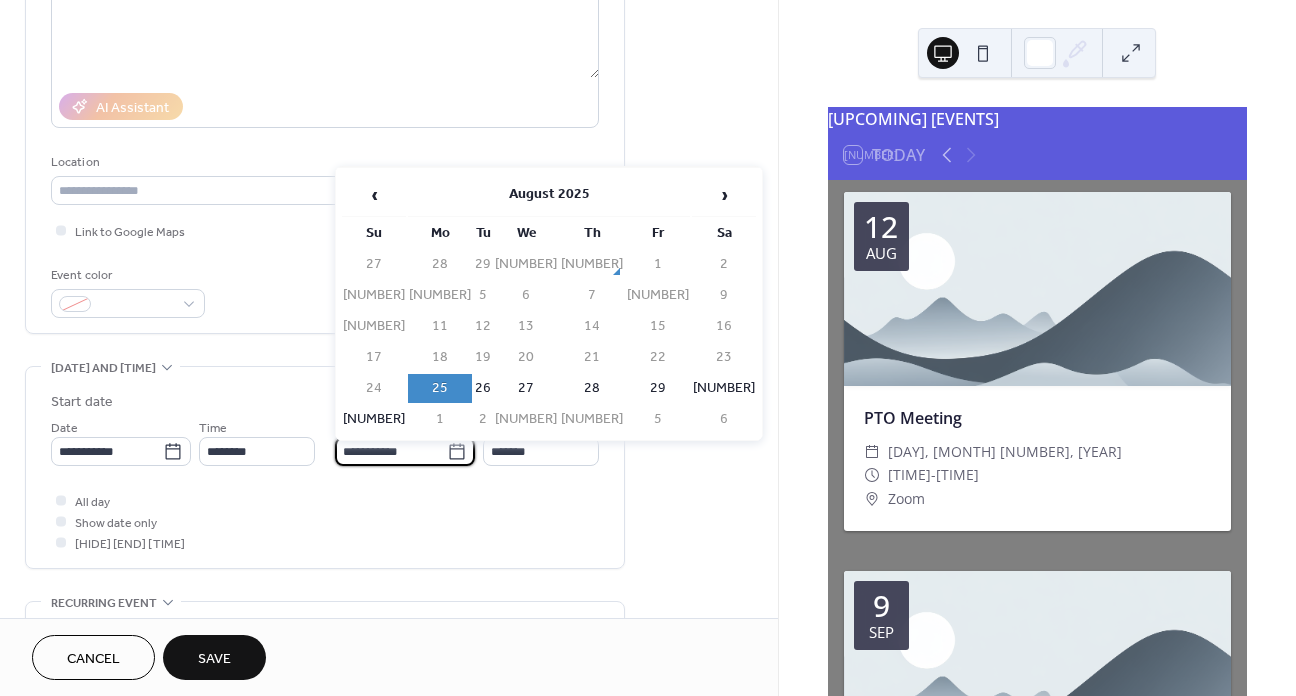 click on "**********" at bounding box center [391, 451] 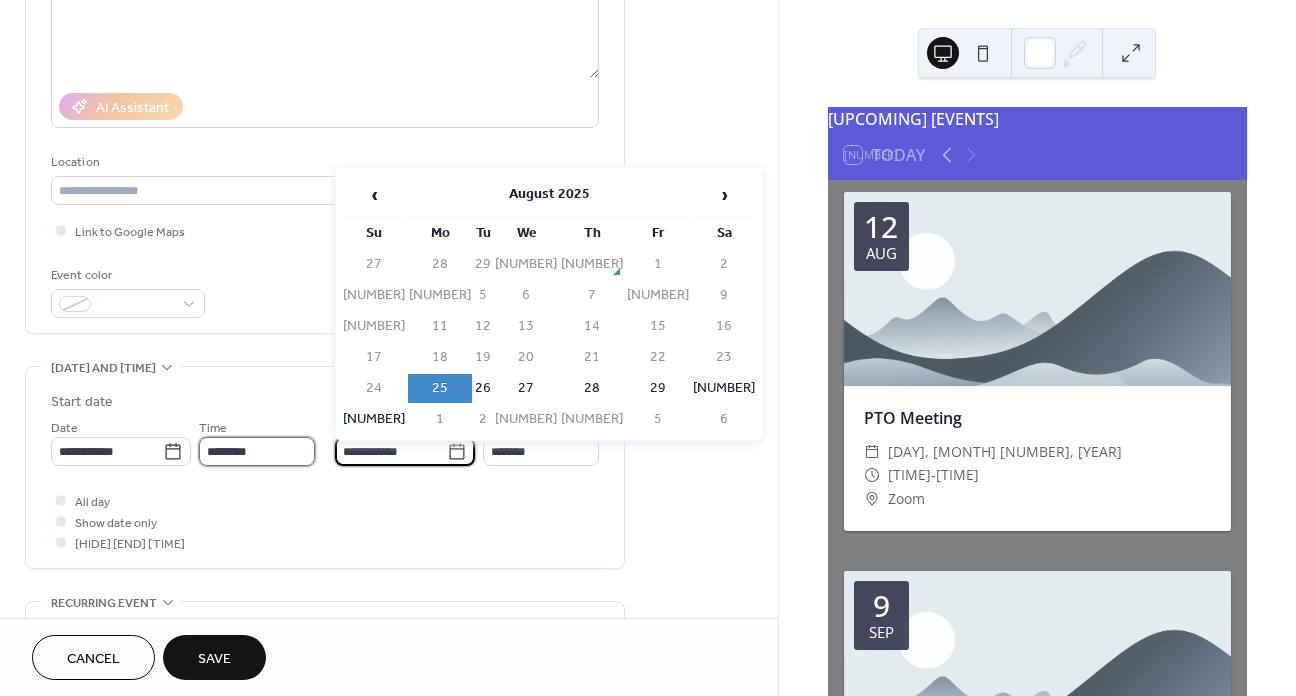 click on "********" at bounding box center [257, 451] 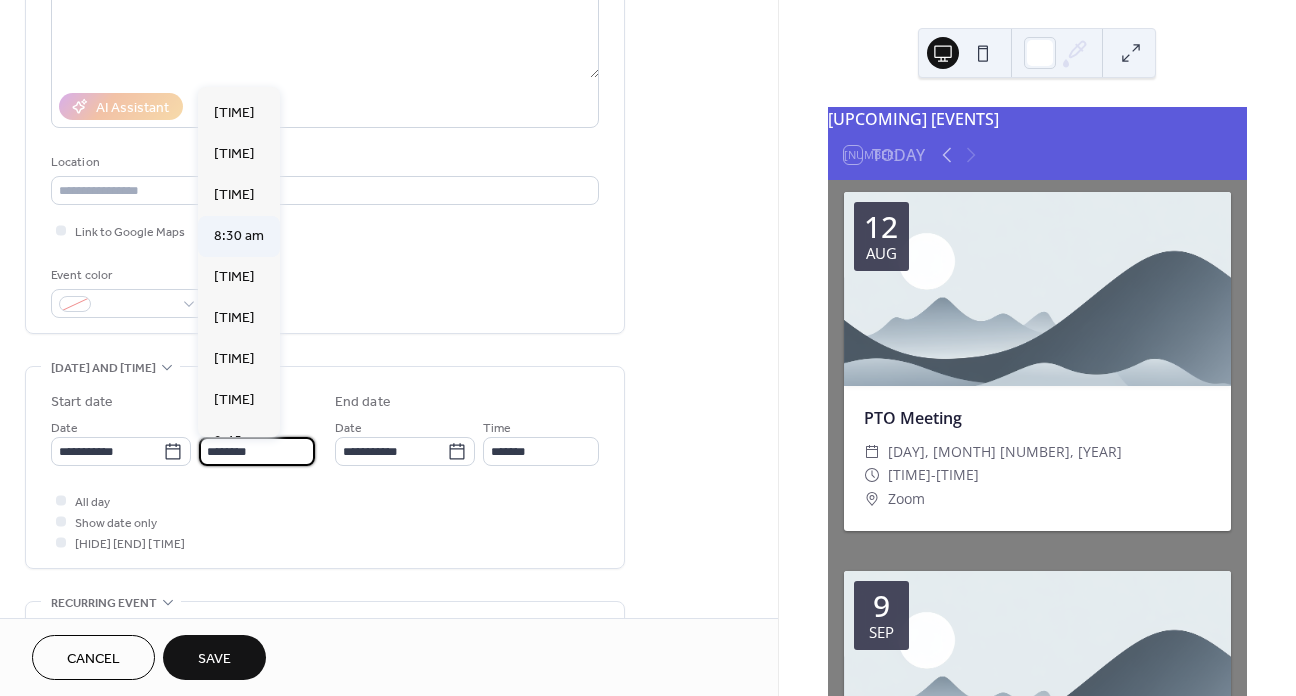 scroll, scrollTop: 1264, scrollLeft: 0, axis: vertical 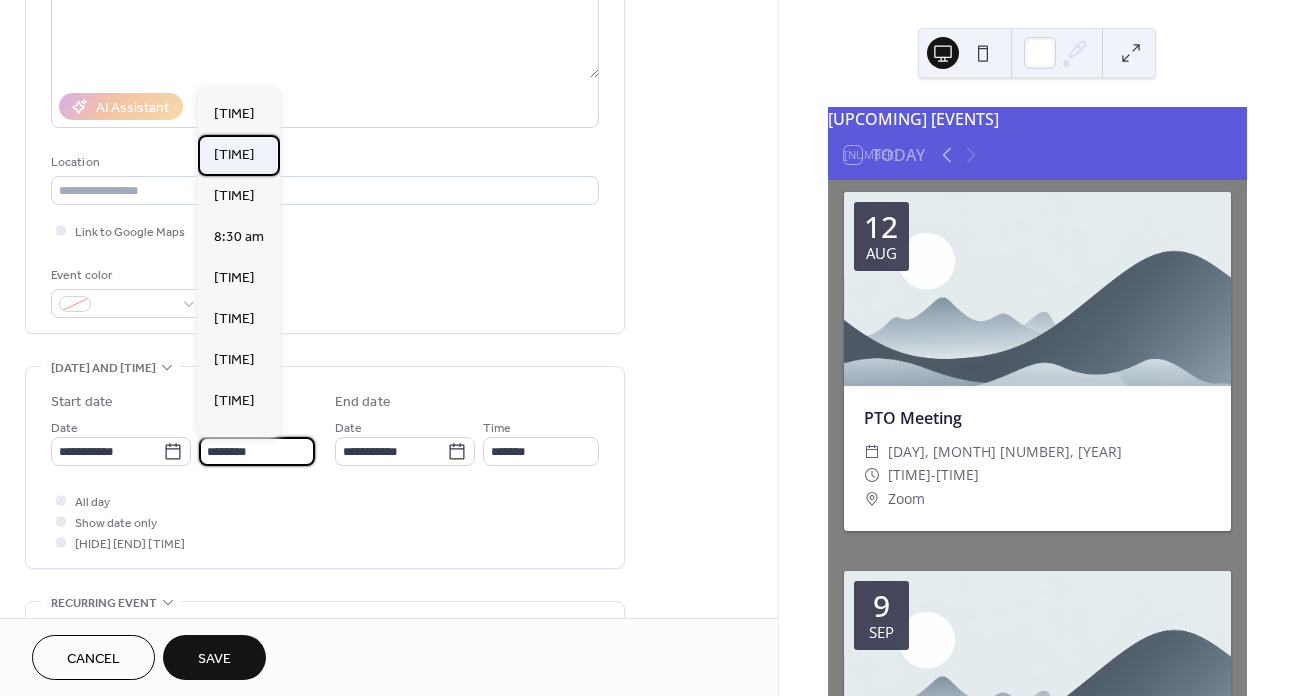 click on "8:00 am" at bounding box center [234, 155] 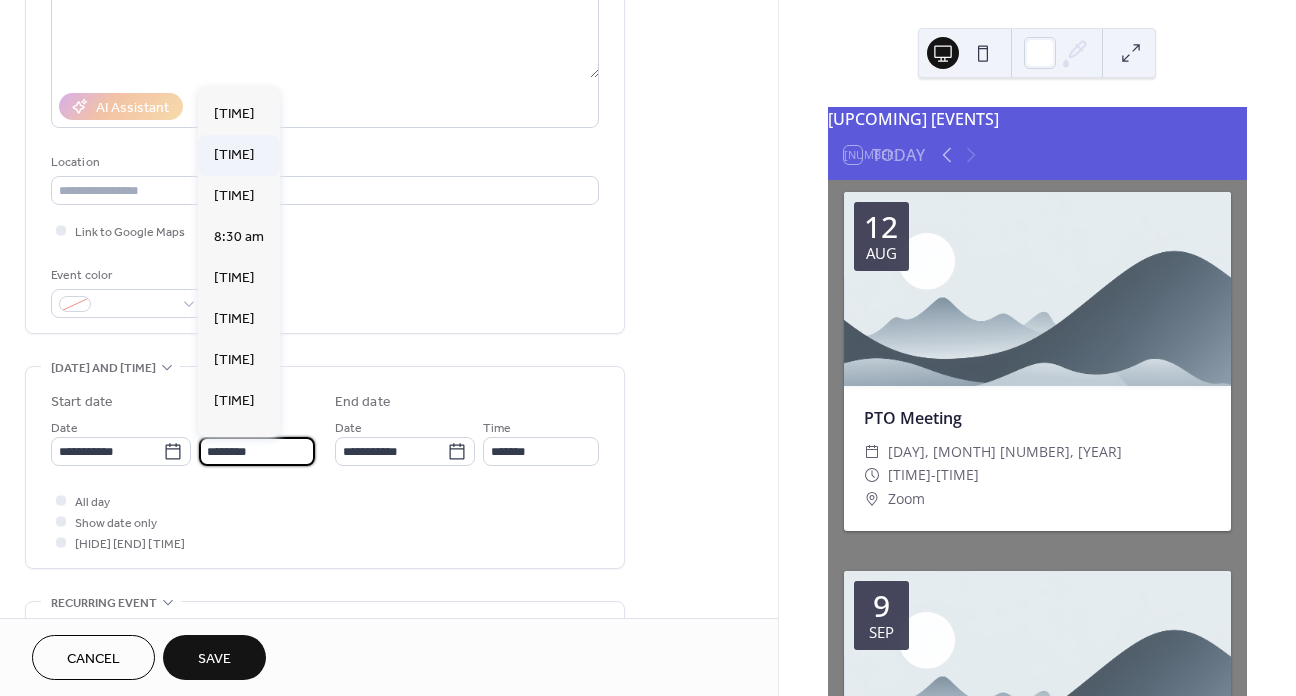 type on "*******" 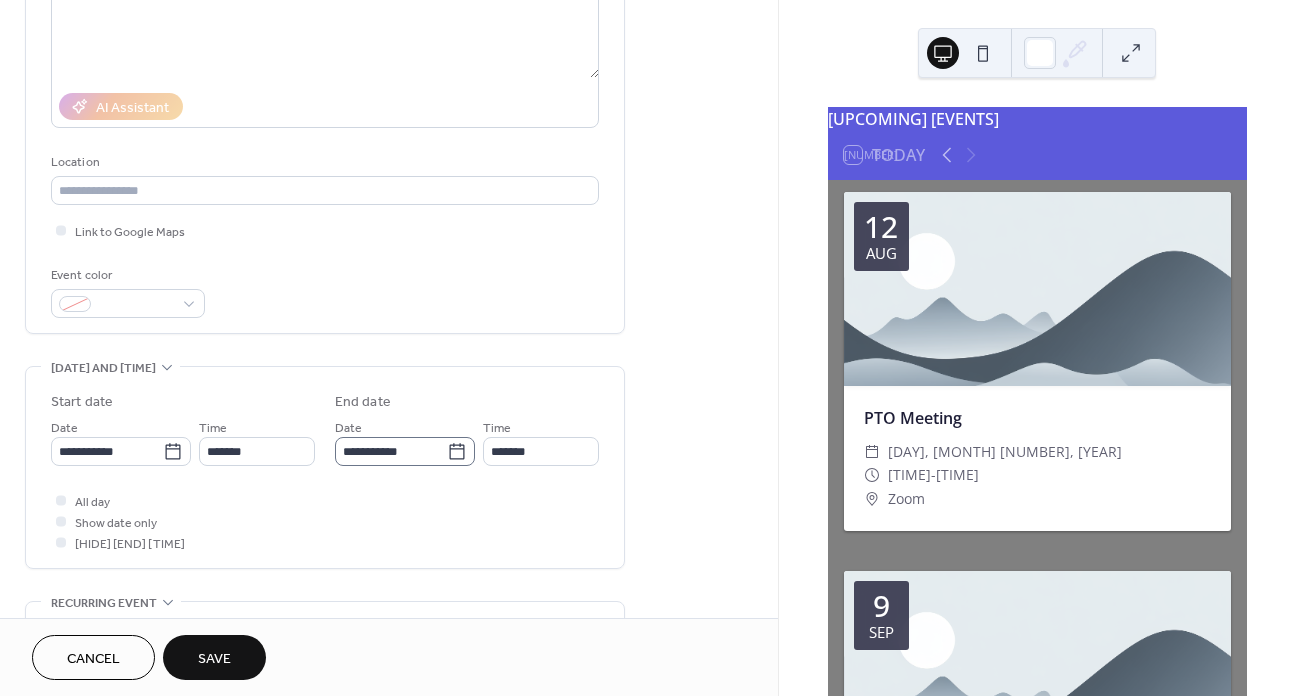click 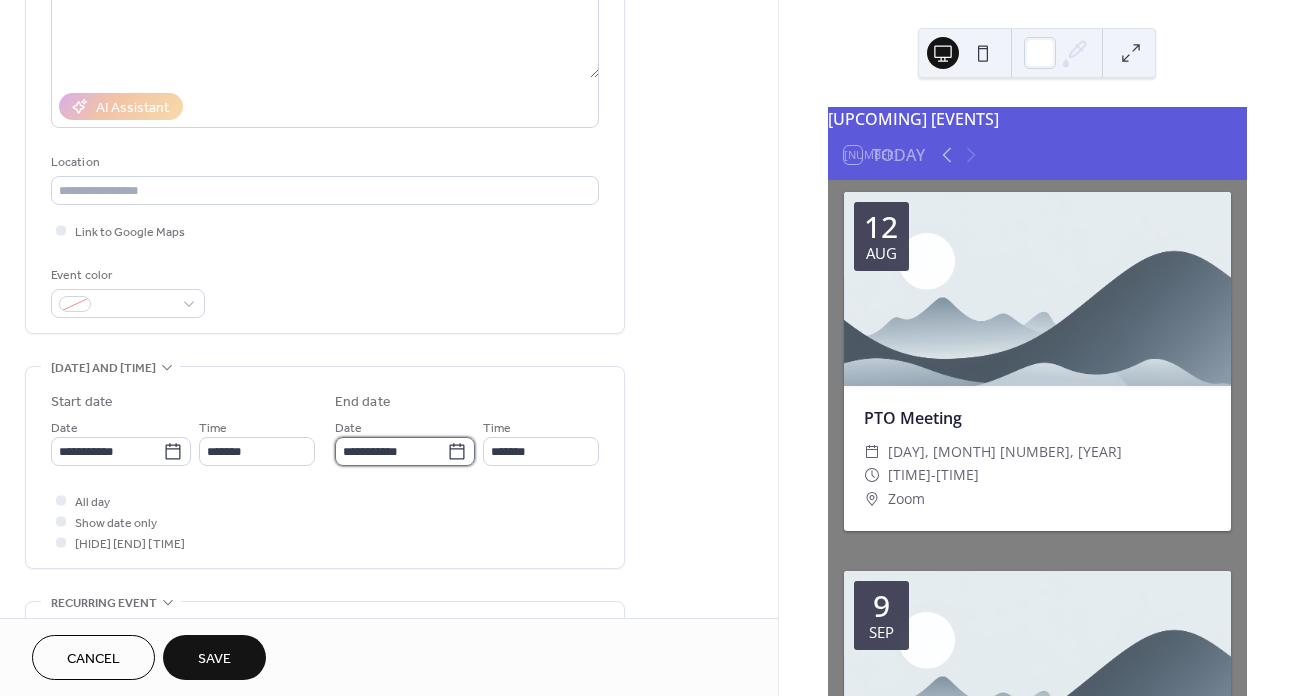 click on "**********" at bounding box center (391, 451) 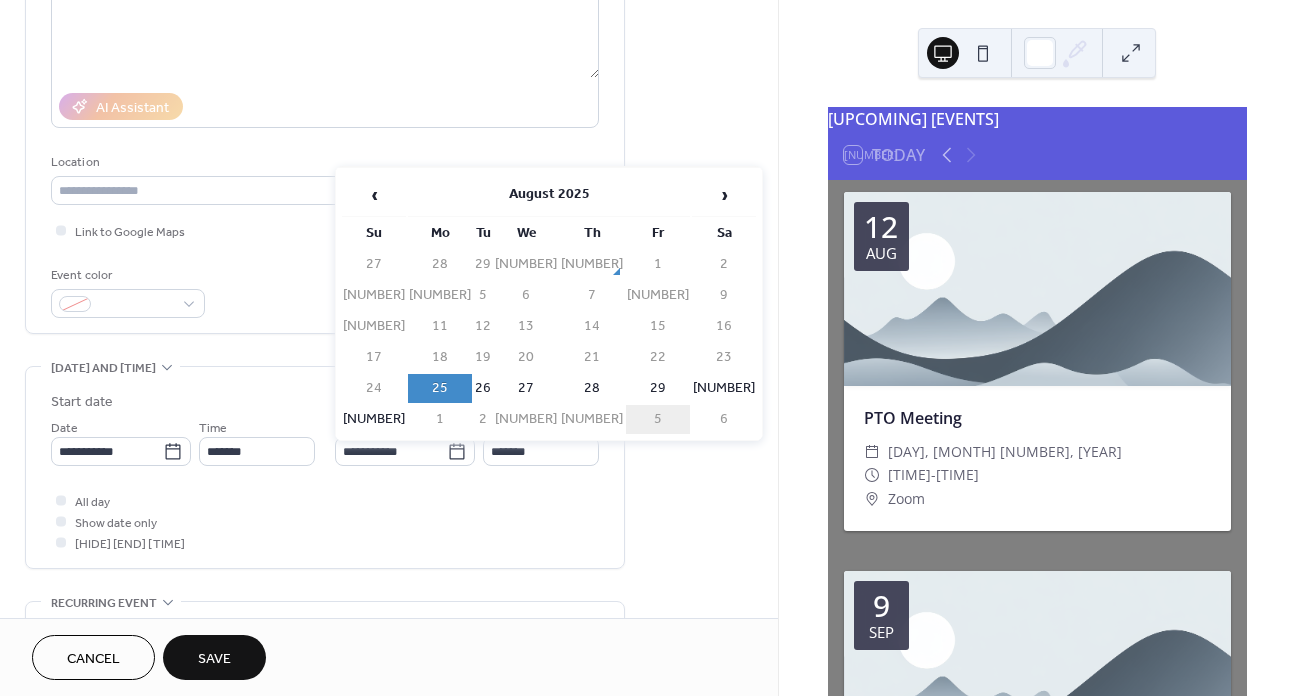click on "5" at bounding box center [658, 419] 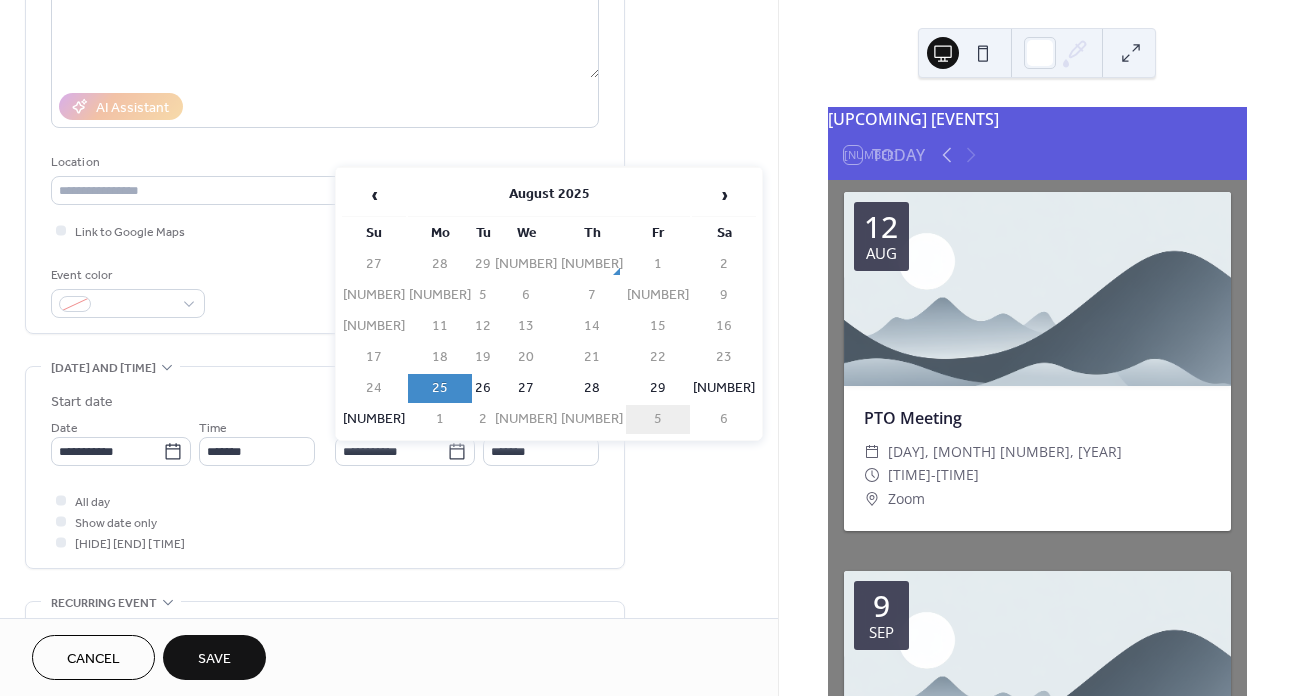 type on "**********" 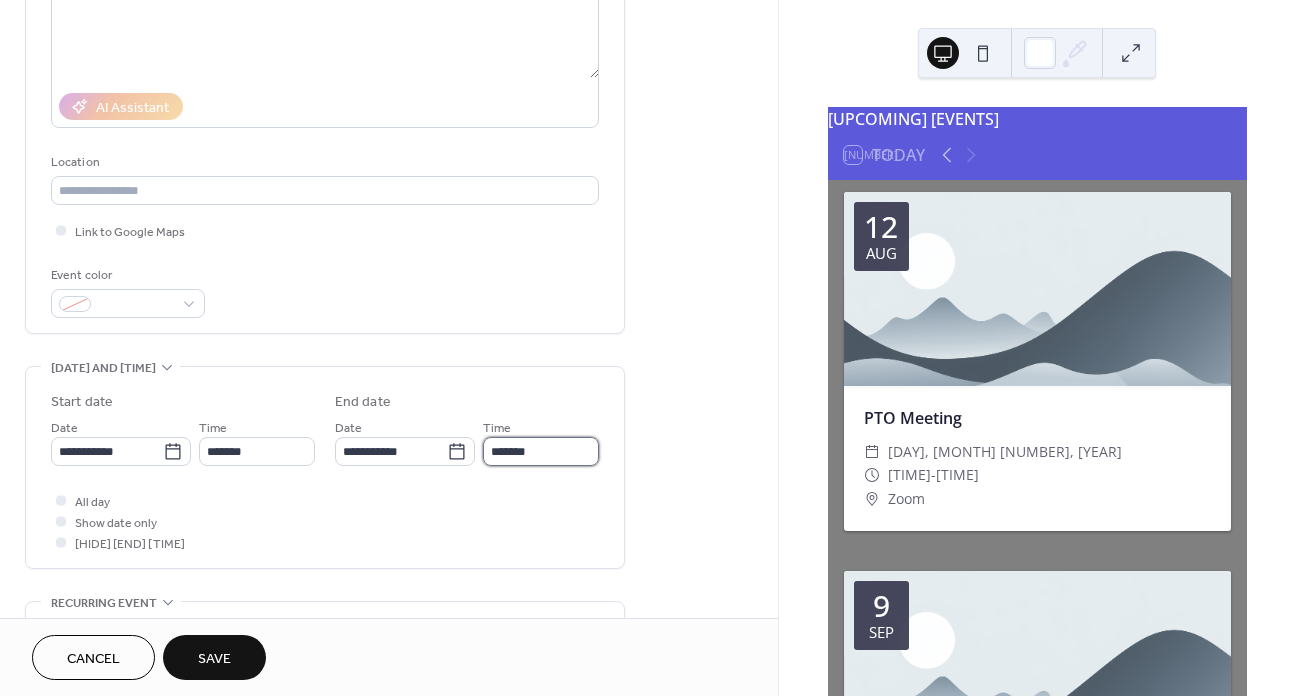 click on "*******" at bounding box center (541, 451) 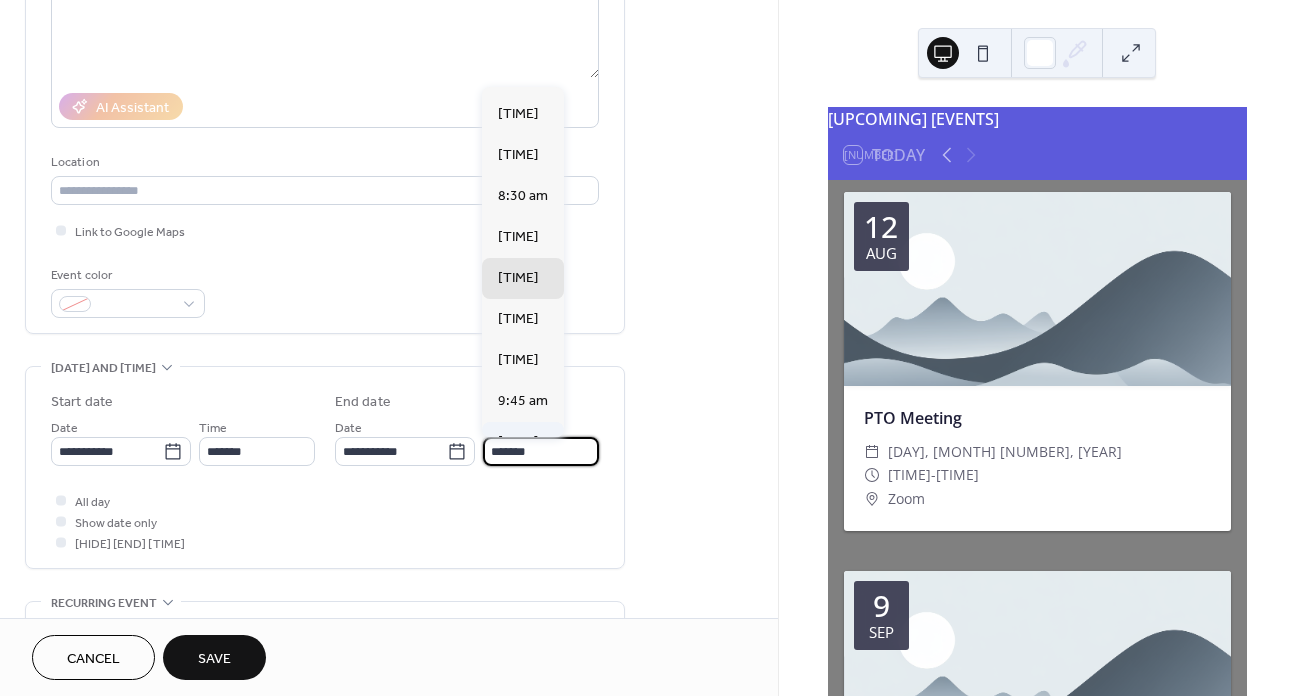 scroll, scrollTop: 1292, scrollLeft: 0, axis: vertical 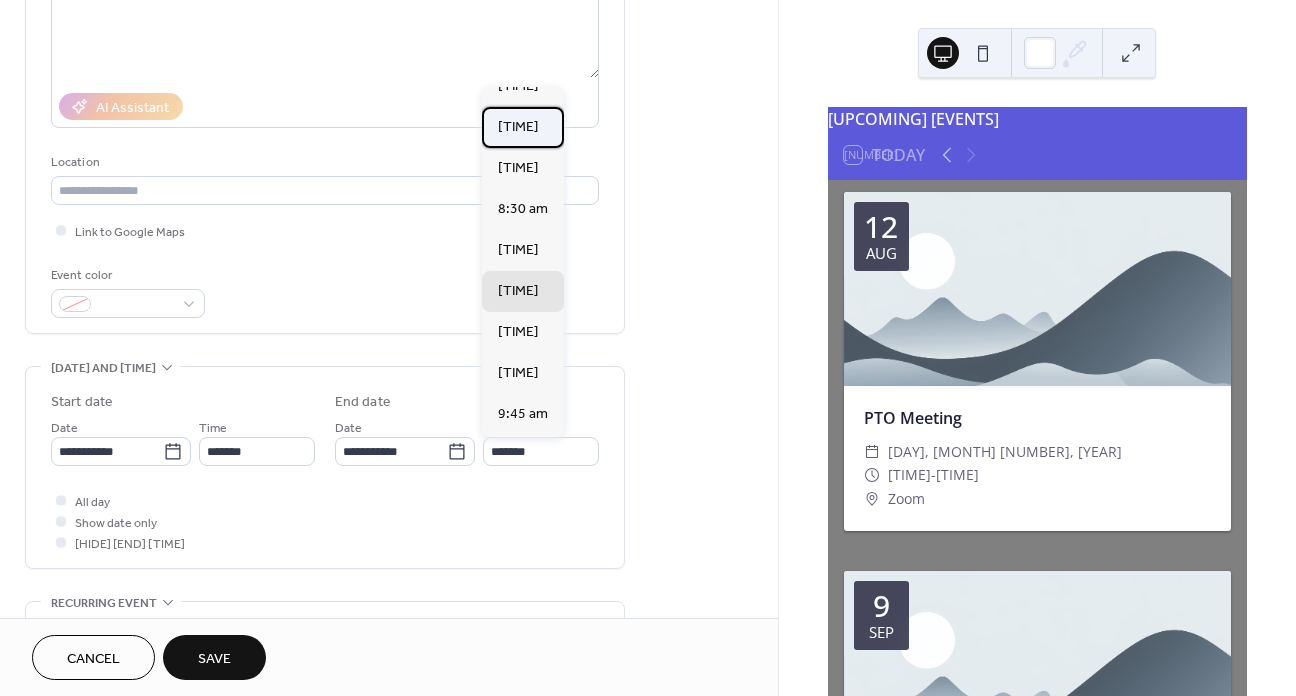 click on "8:00 am" at bounding box center (518, 127) 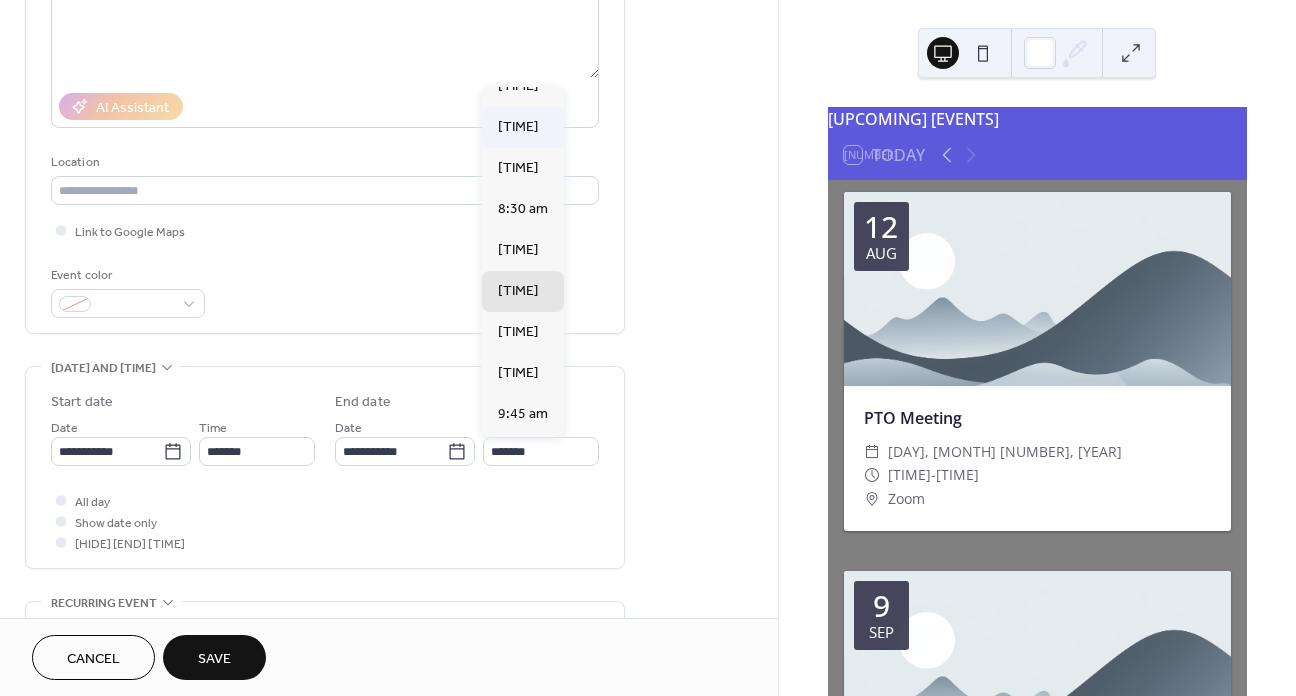 type on "*******" 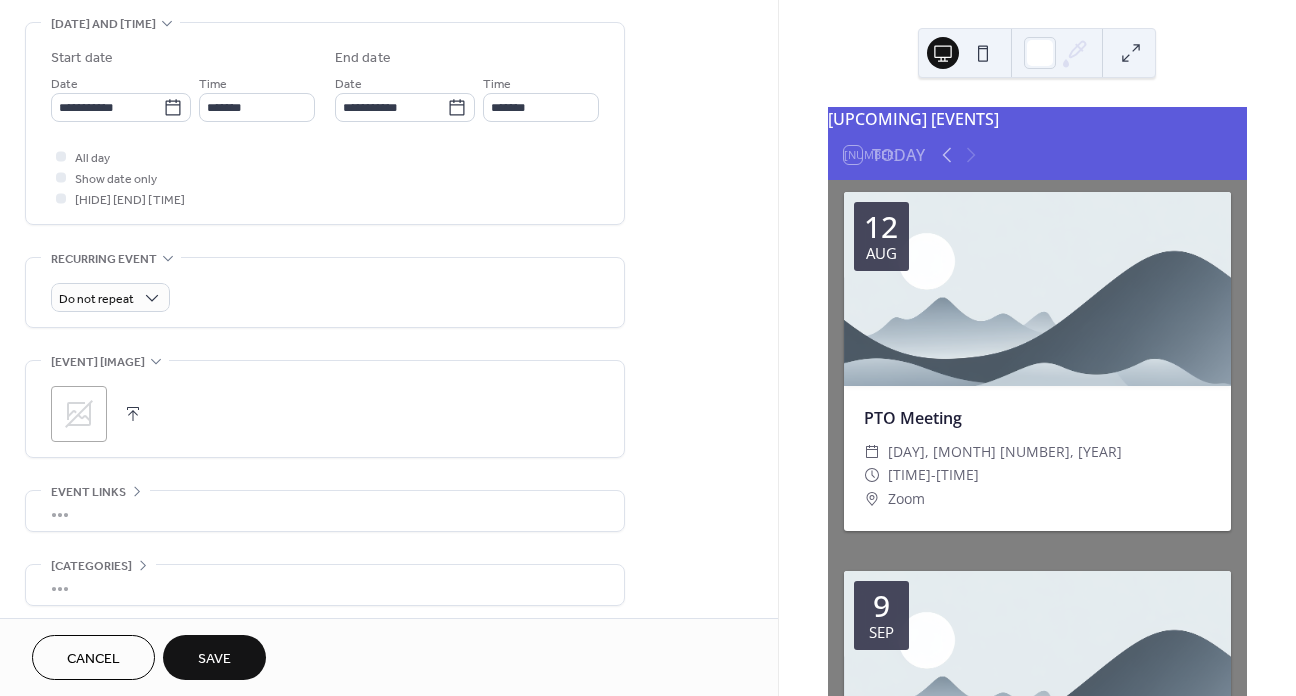 scroll, scrollTop: 629, scrollLeft: 0, axis: vertical 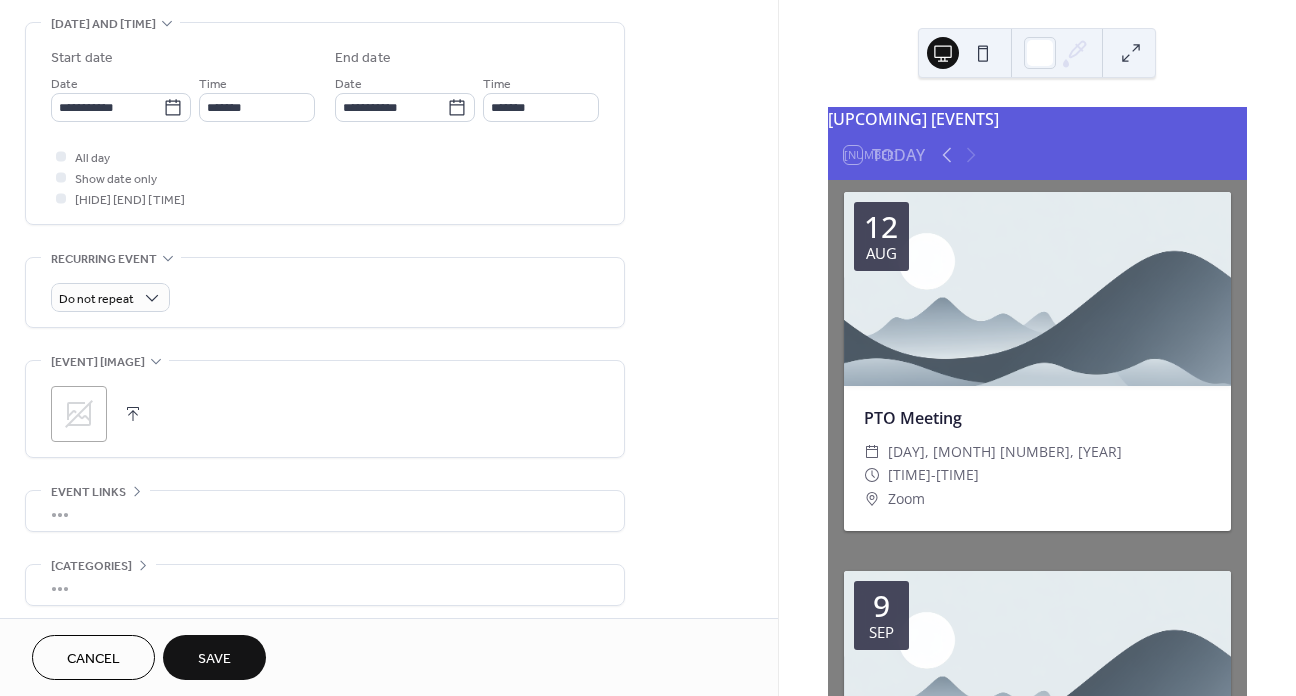 click 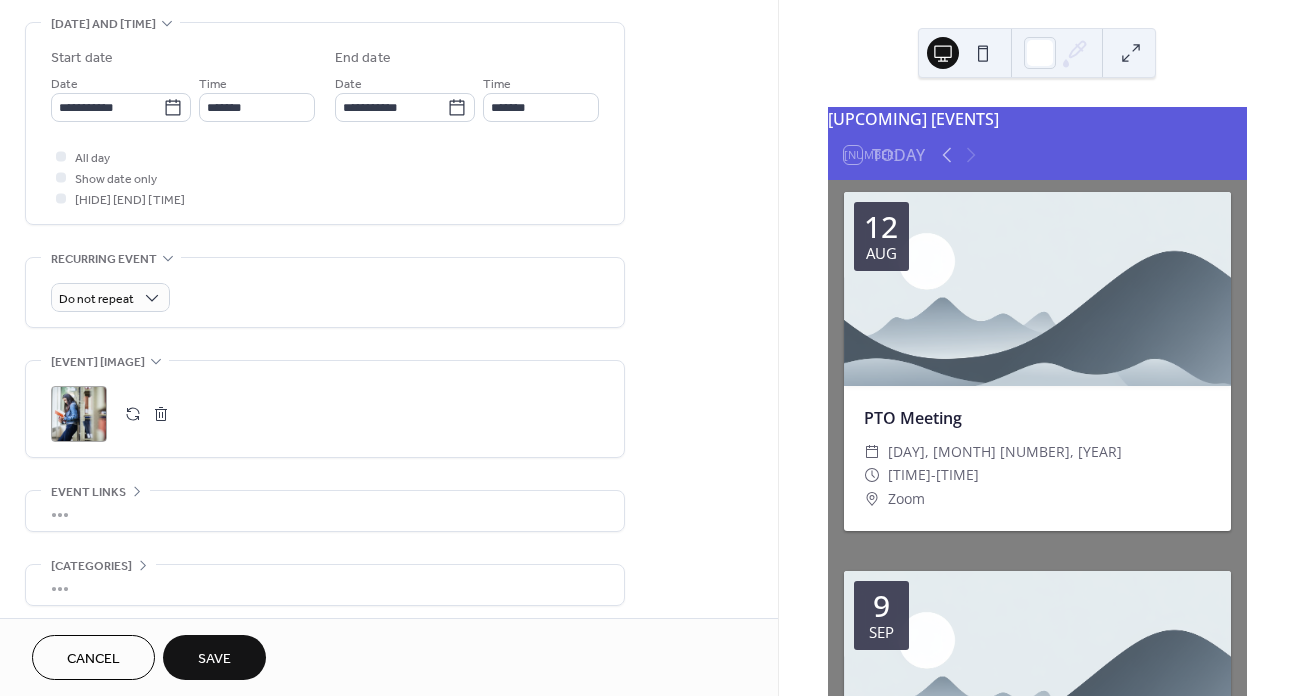 click on "Save" at bounding box center (214, 657) 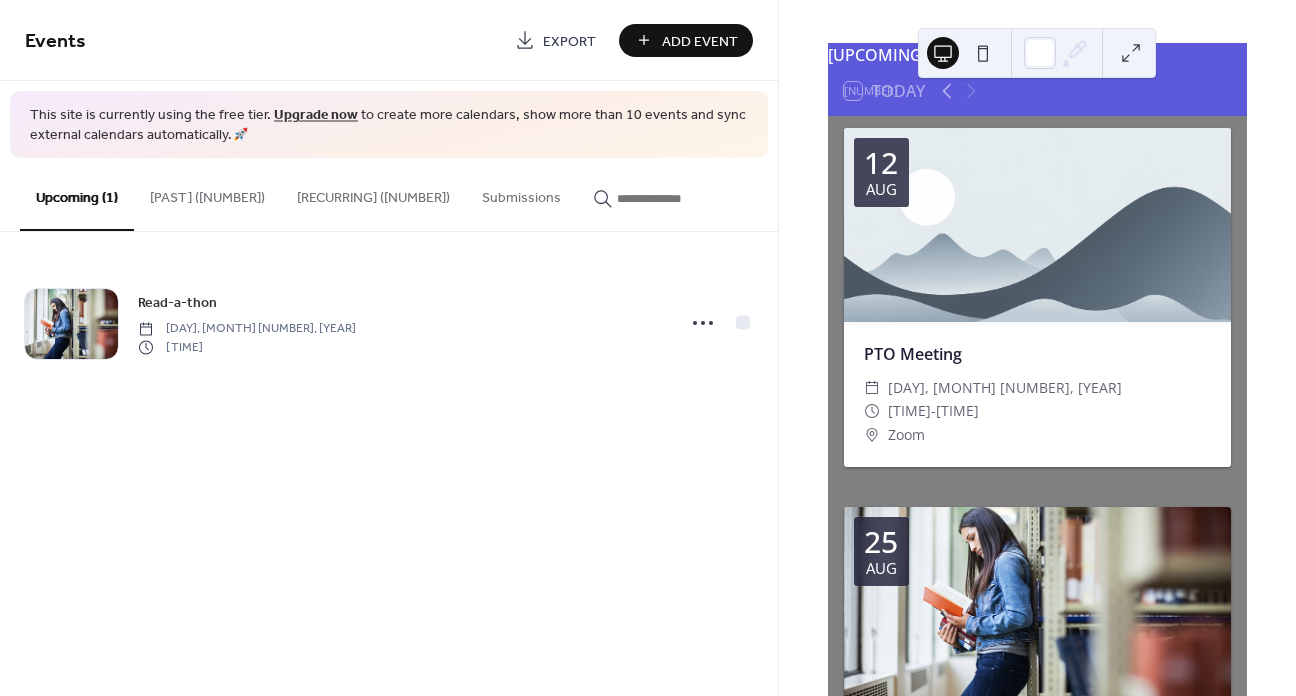 scroll, scrollTop: 32, scrollLeft: 0, axis: vertical 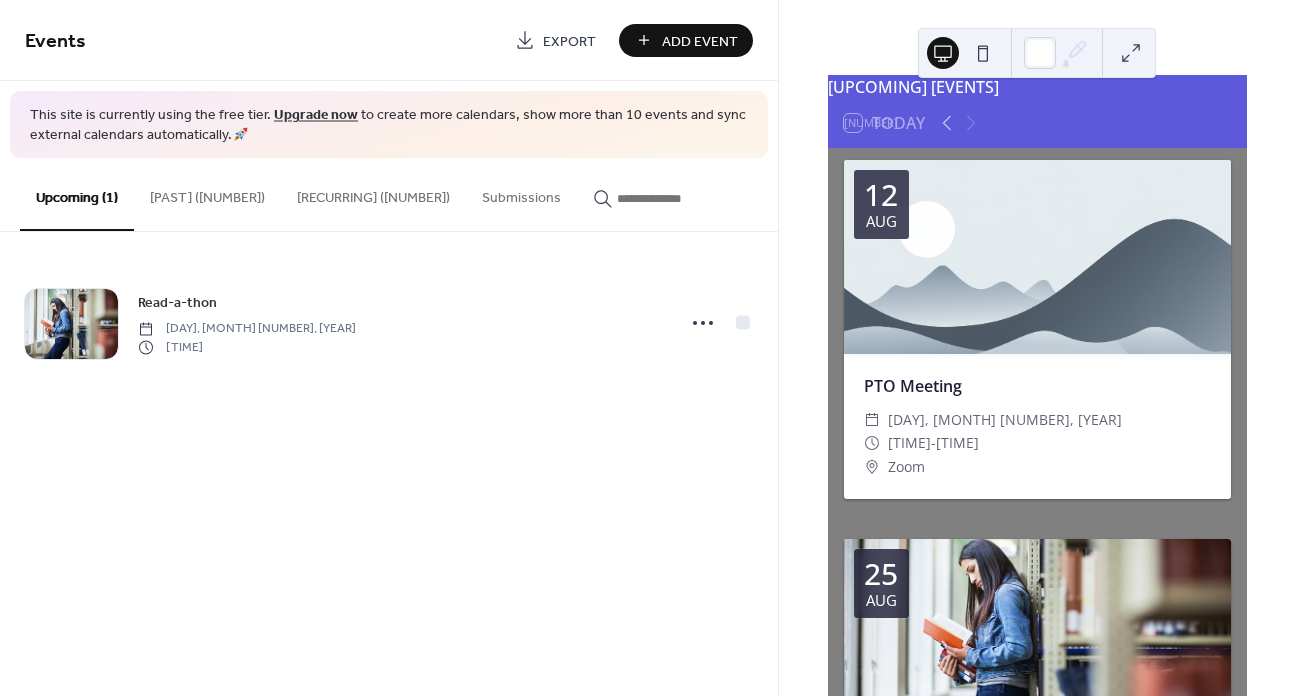 click at bounding box center (1037, 257) 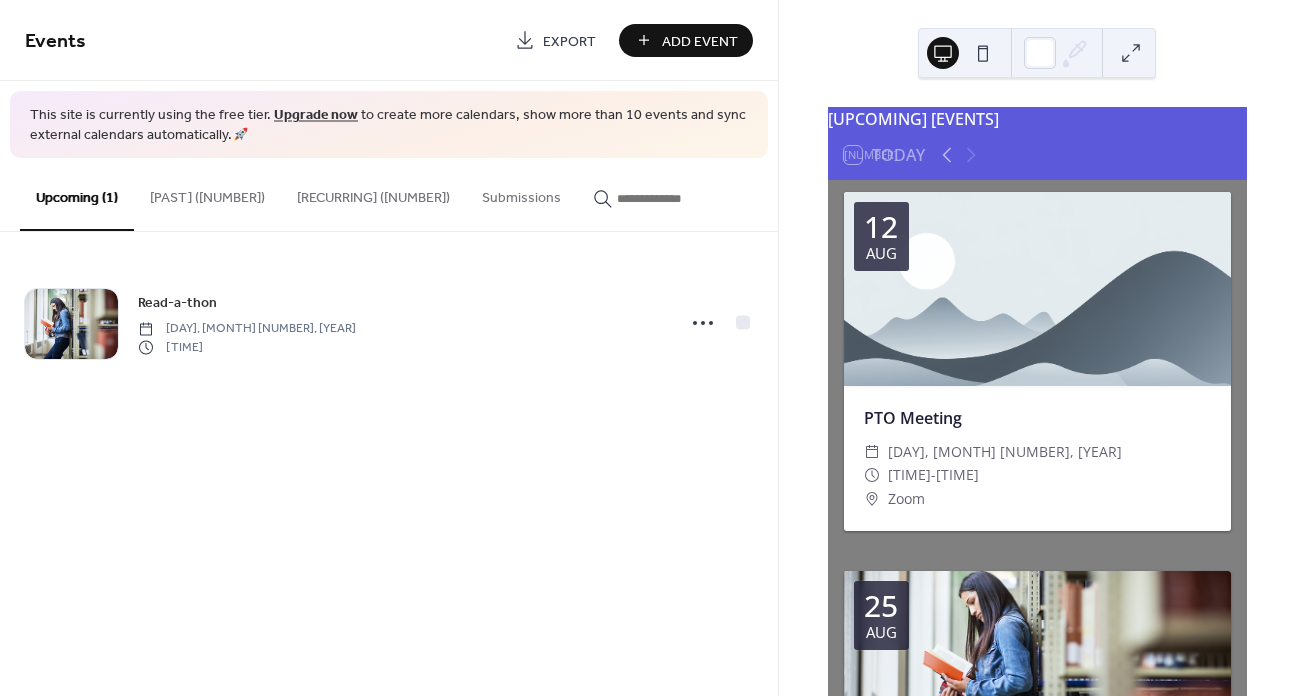 scroll, scrollTop: 32, scrollLeft: 0, axis: vertical 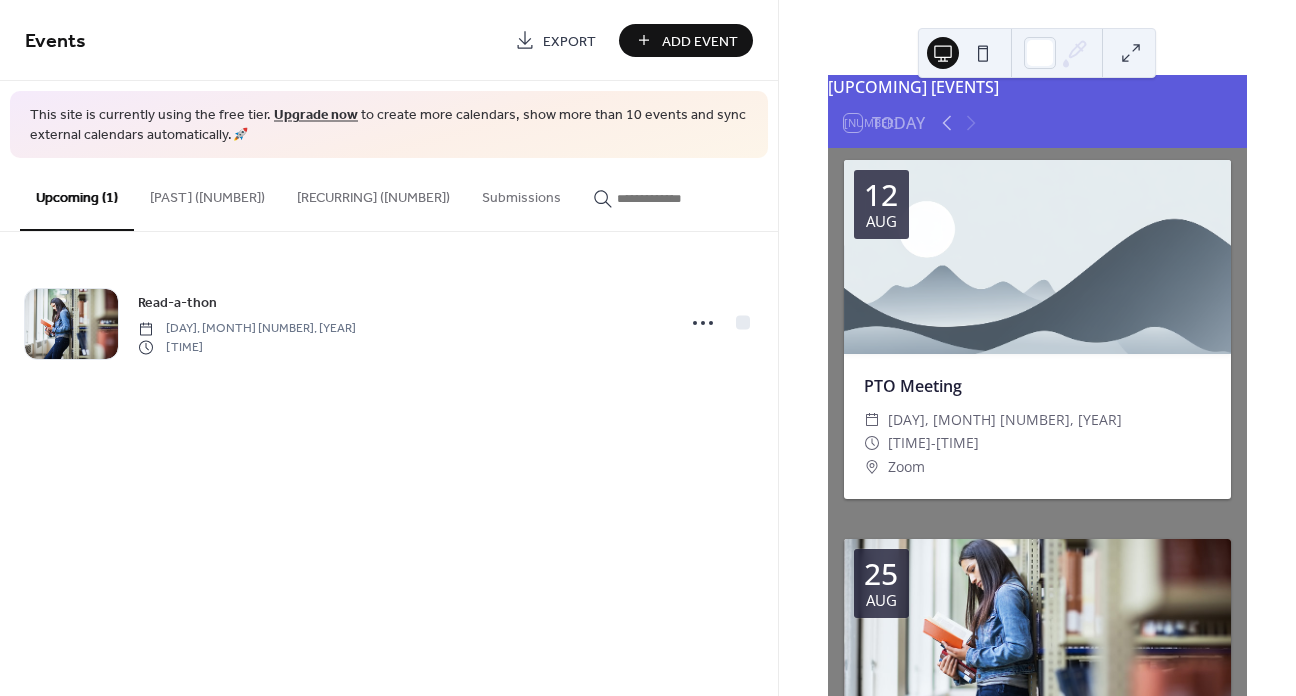 click on "Recurring (1)" at bounding box center (373, 193) 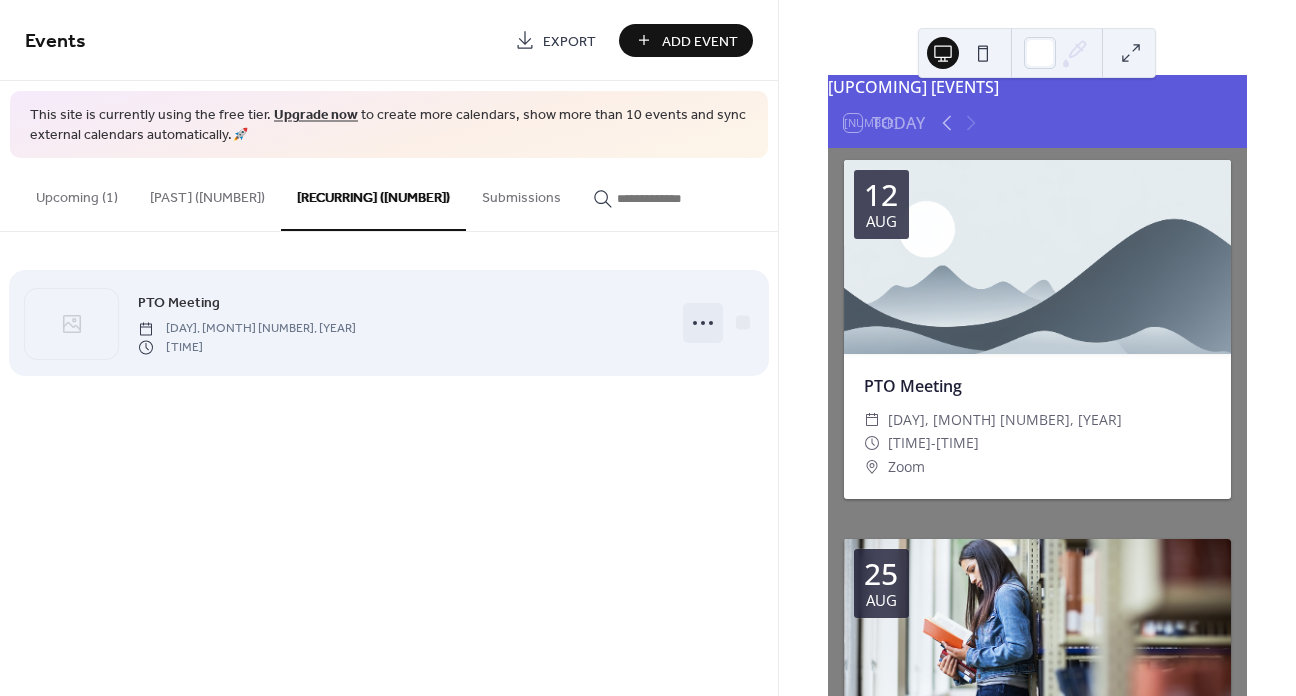 click 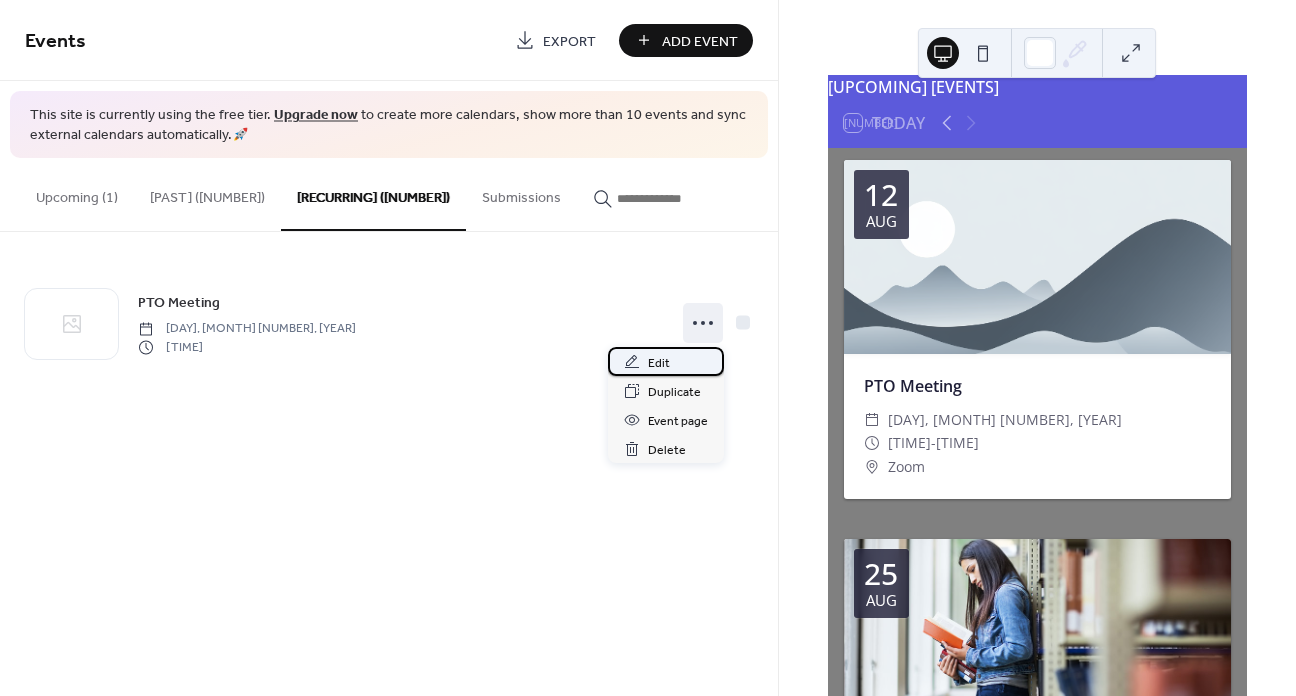 click on "Edit" at bounding box center (666, 361) 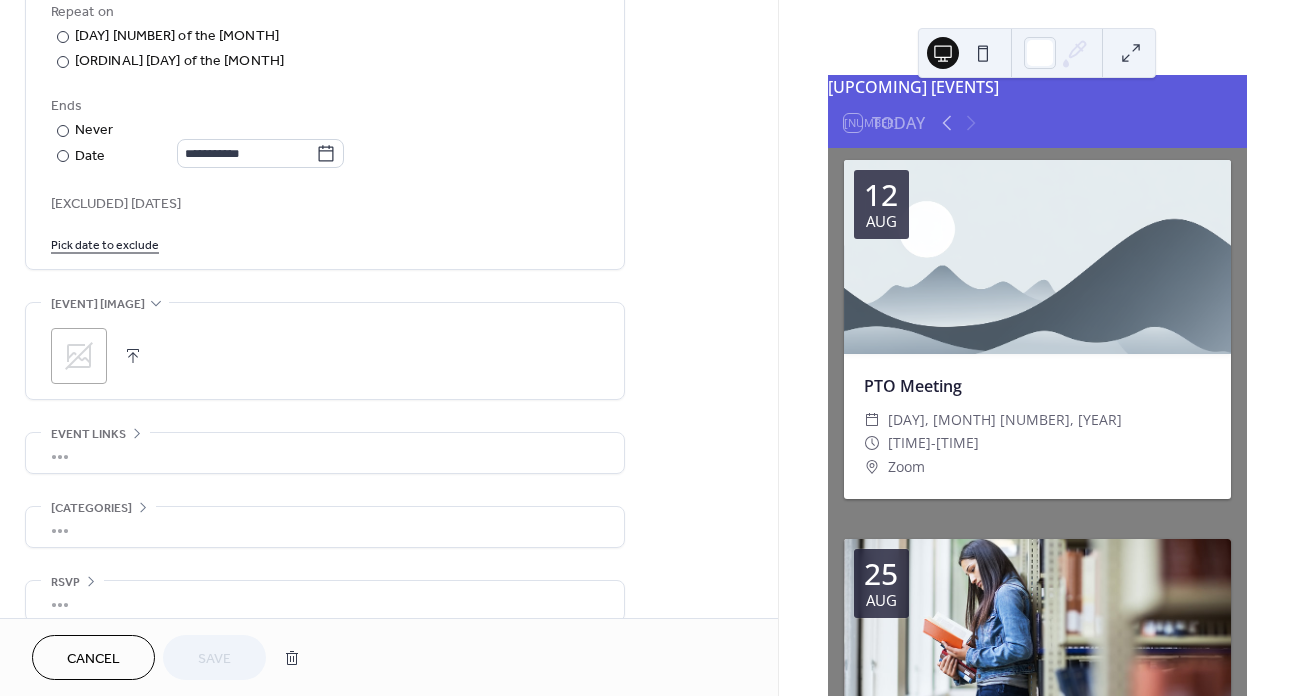 scroll, scrollTop: 1083, scrollLeft: 0, axis: vertical 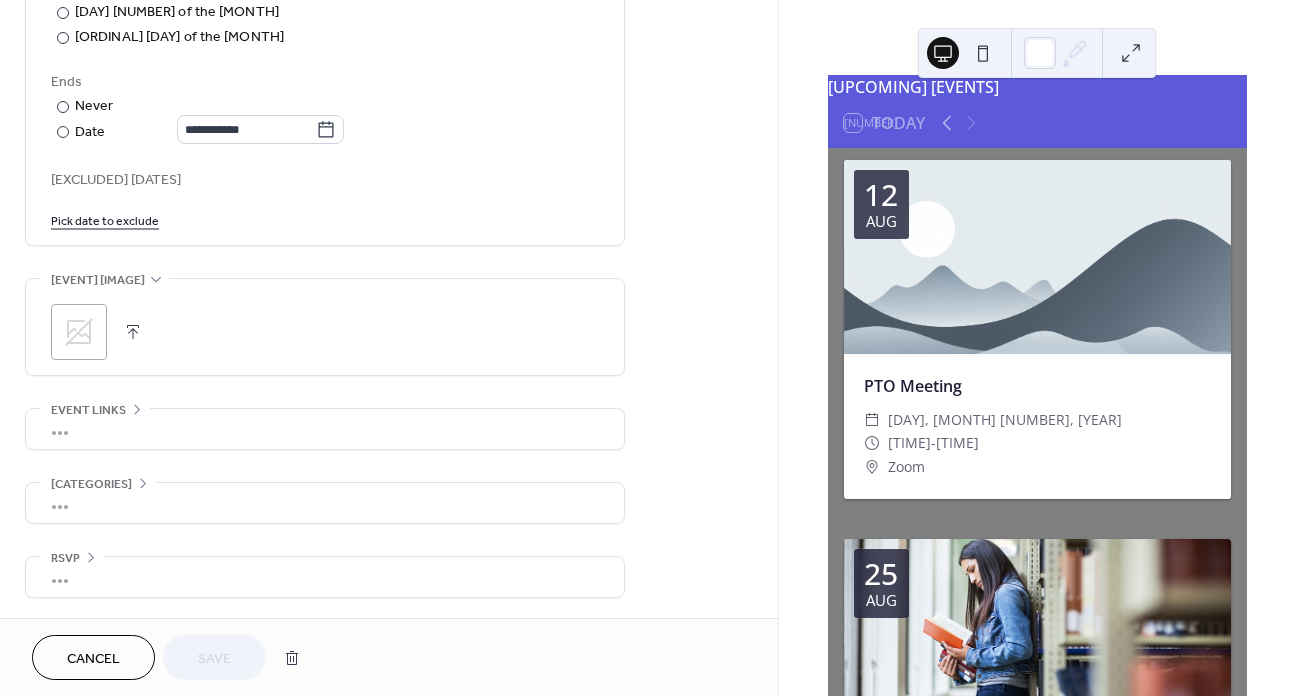 click 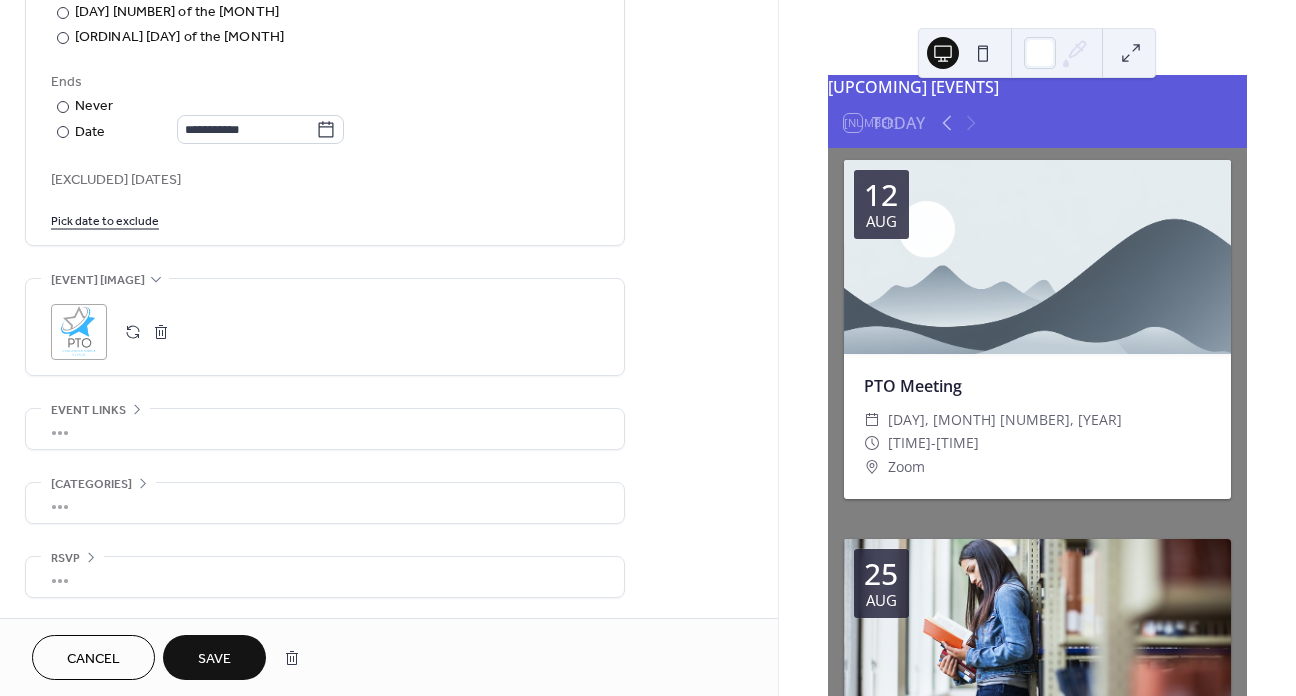 click on "Save" at bounding box center (214, 659) 